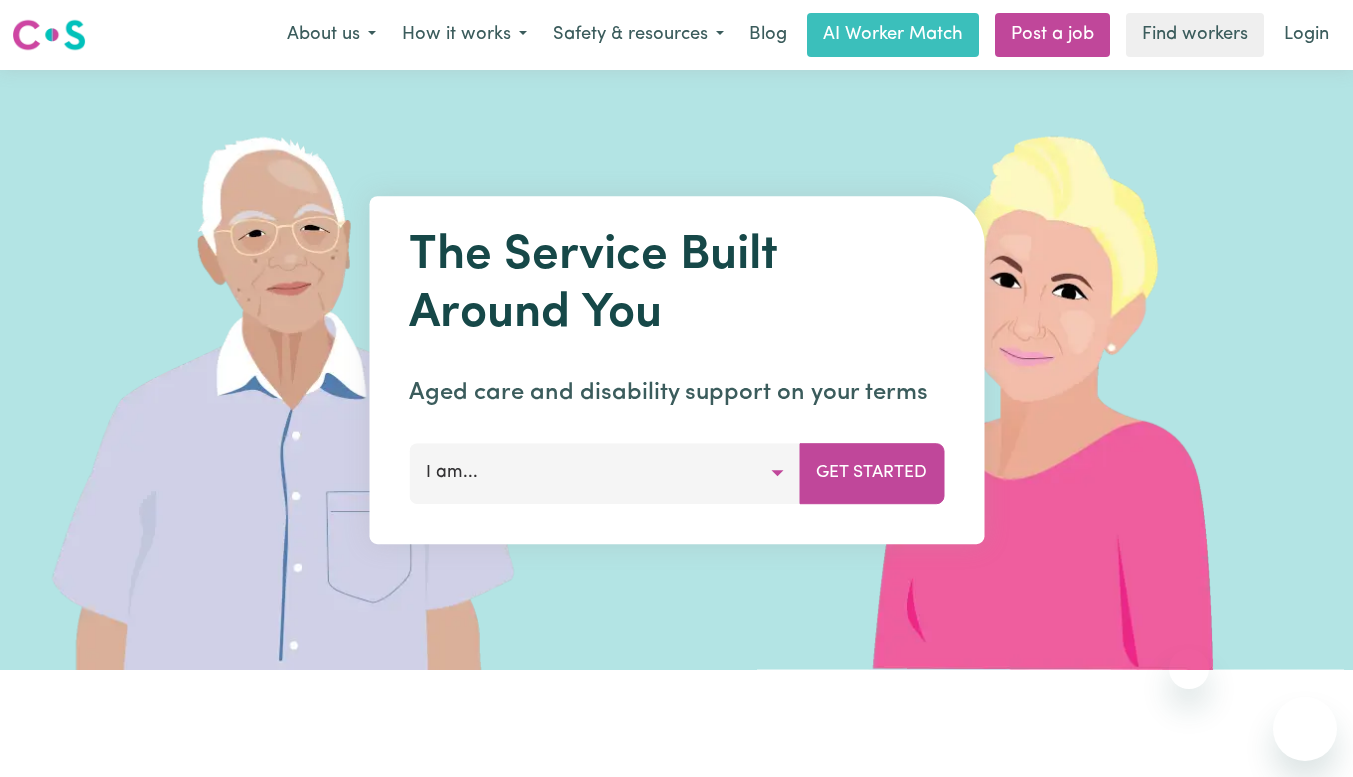 scroll, scrollTop: 0, scrollLeft: 0, axis: both 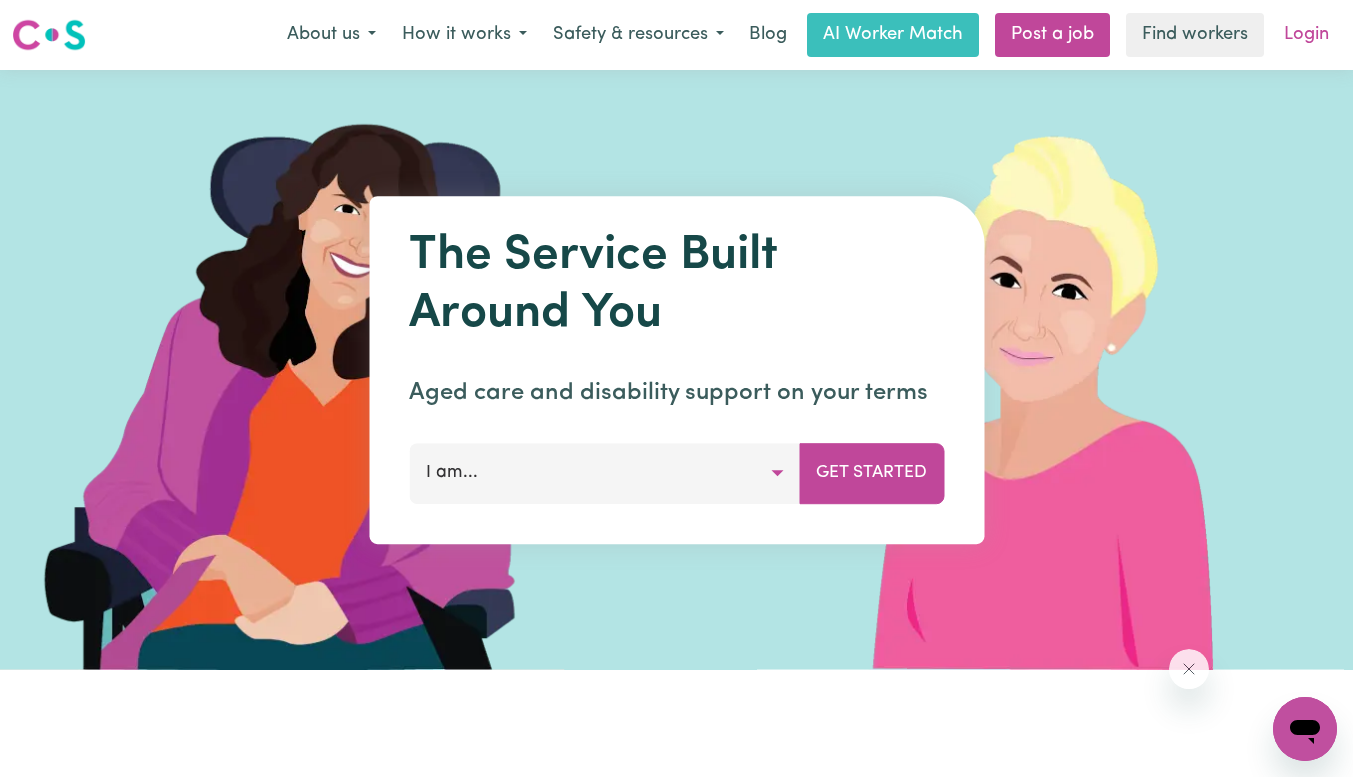 click on "Login" at bounding box center [1306, 35] 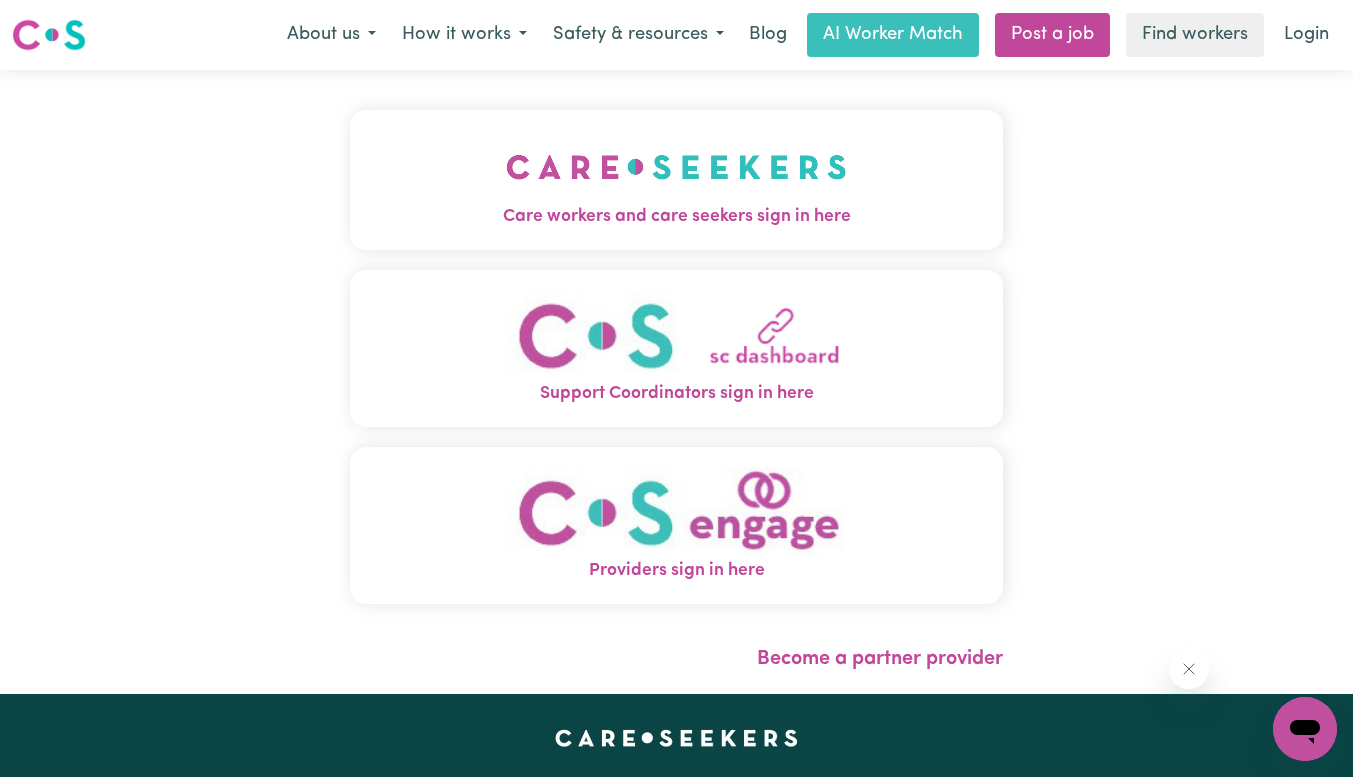 click on "Support Coordinators sign in here" at bounding box center [676, 348] 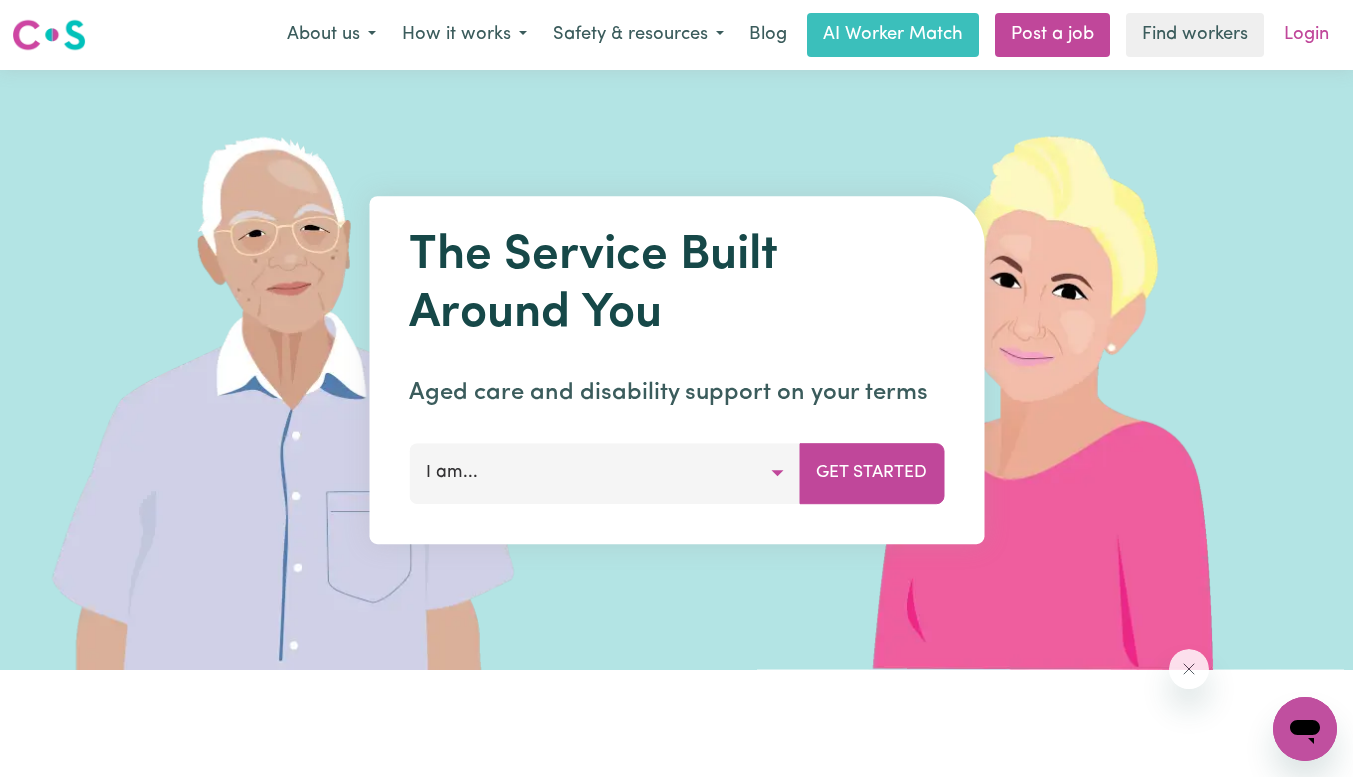 click on "Login" at bounding box center (1306, 35) 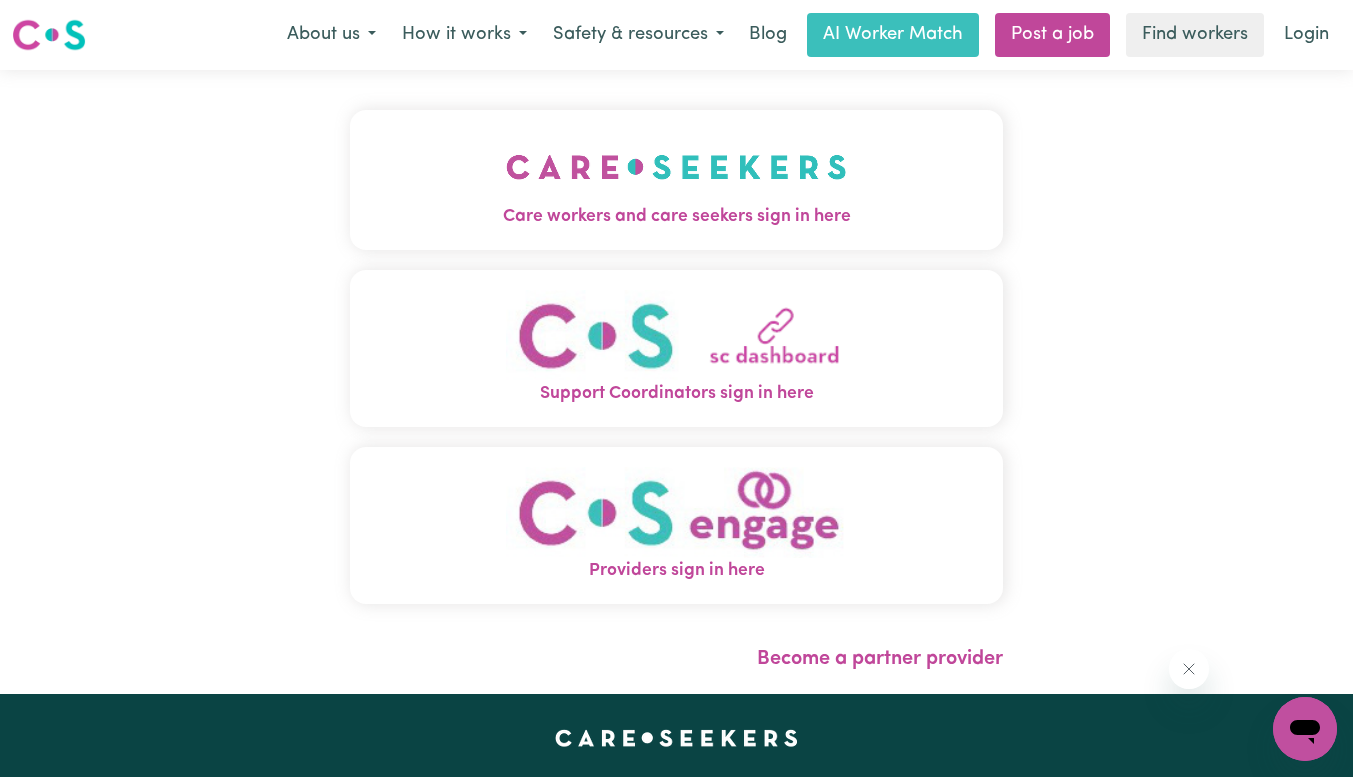 click at bounding box center (676, 167) 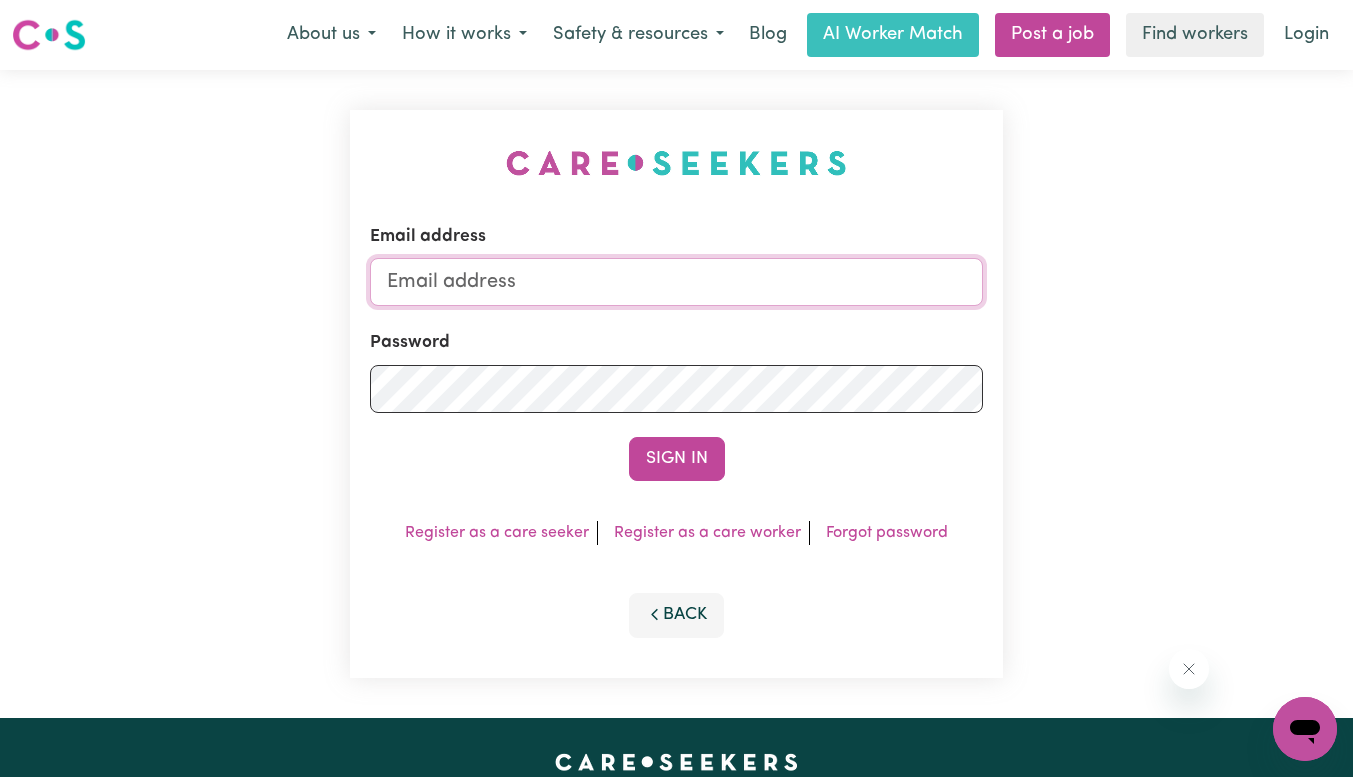 click on "Email address" at bounding box center [676, 282] 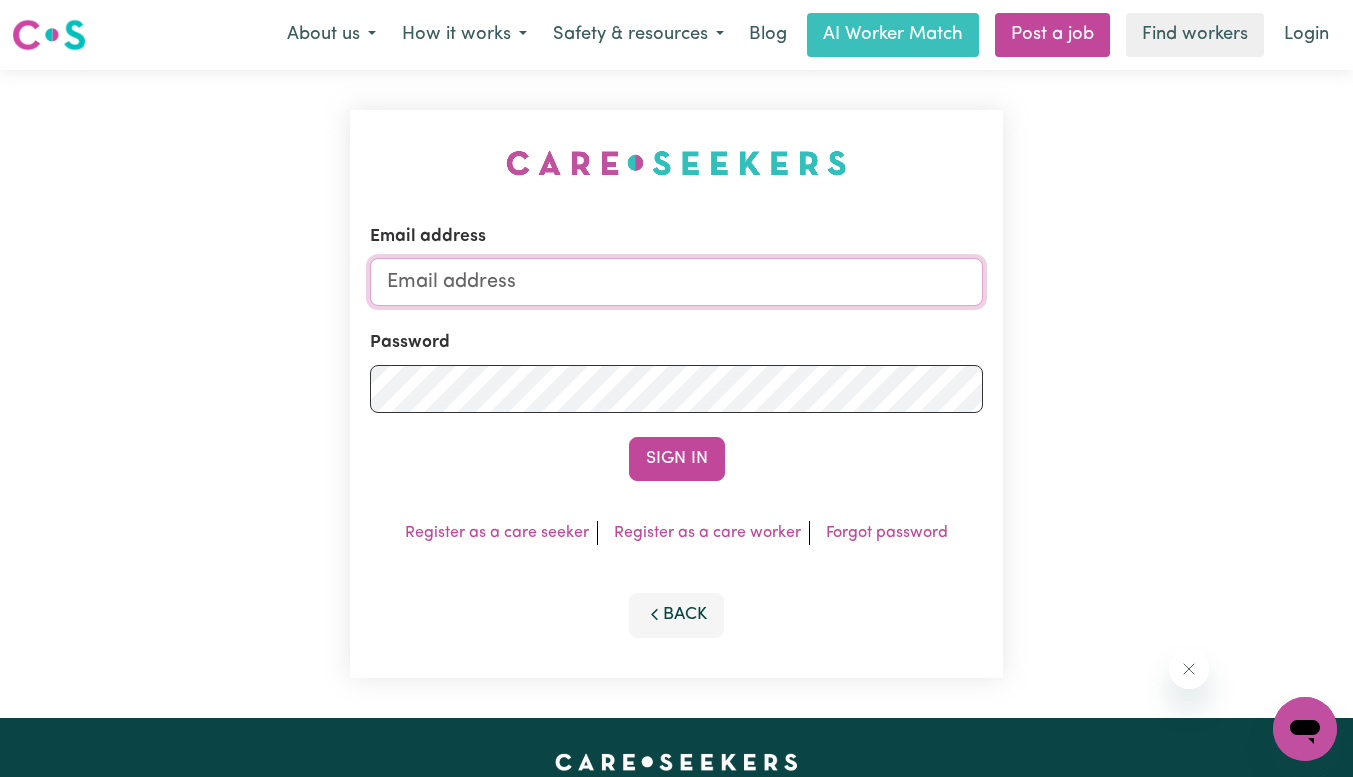 type on "norvanamelad25@example.com" 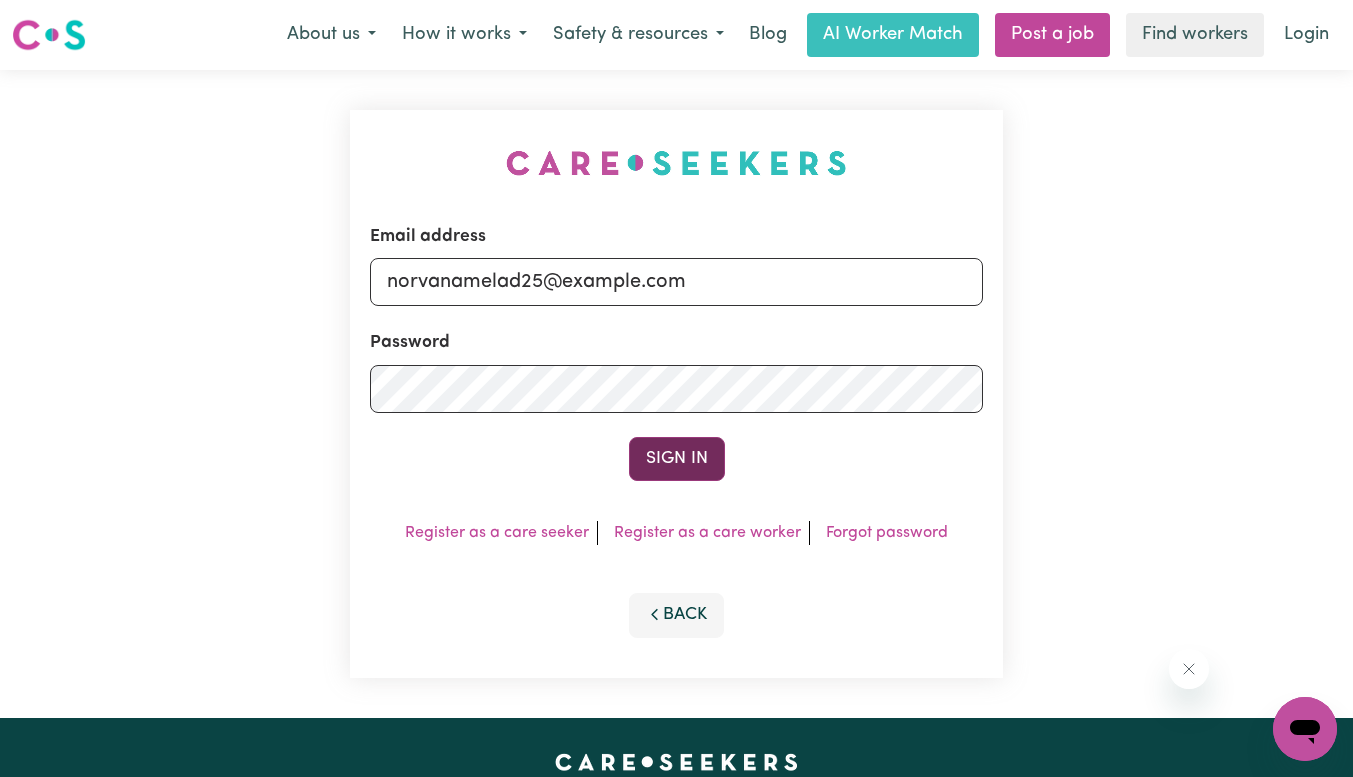click on "Sign In" at bounding box center [677, 459] 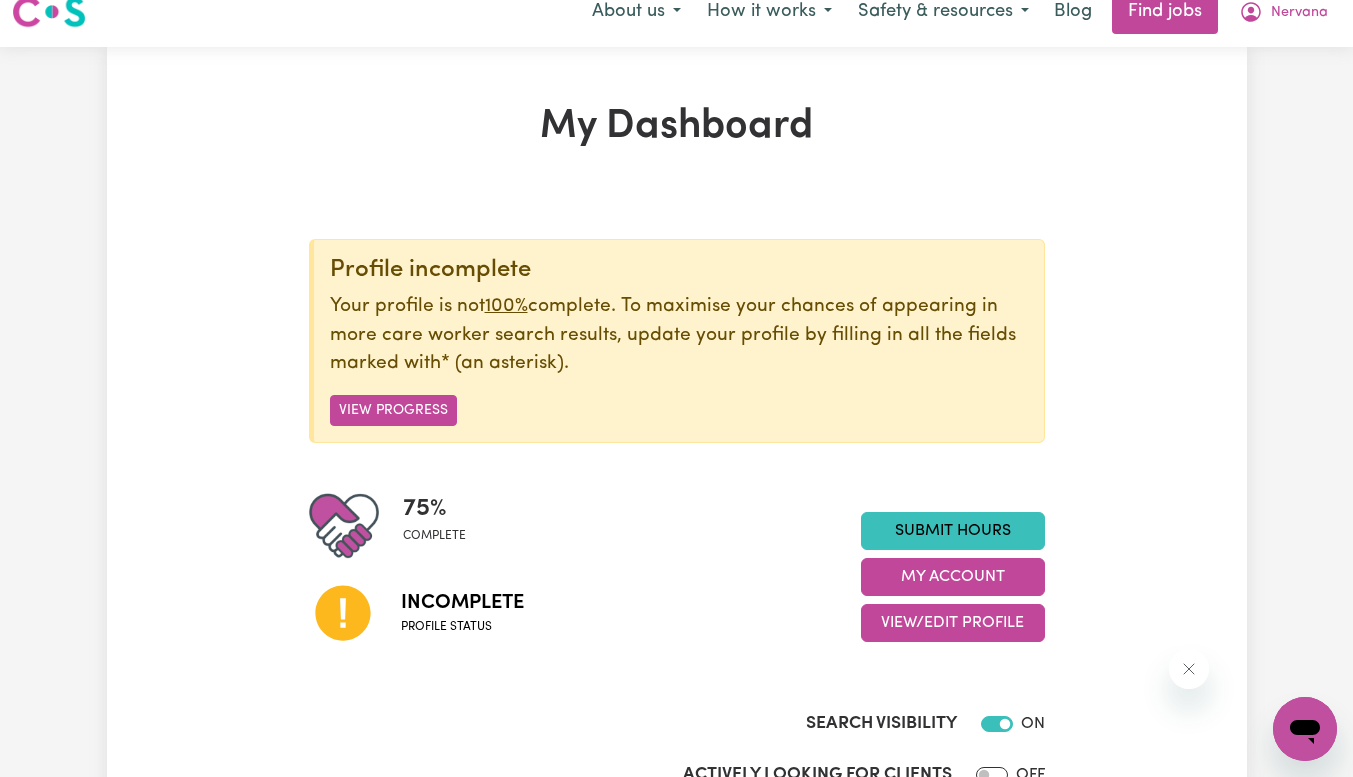 scroll, scrollTop: 0, scrollLeft: 0, axis: both 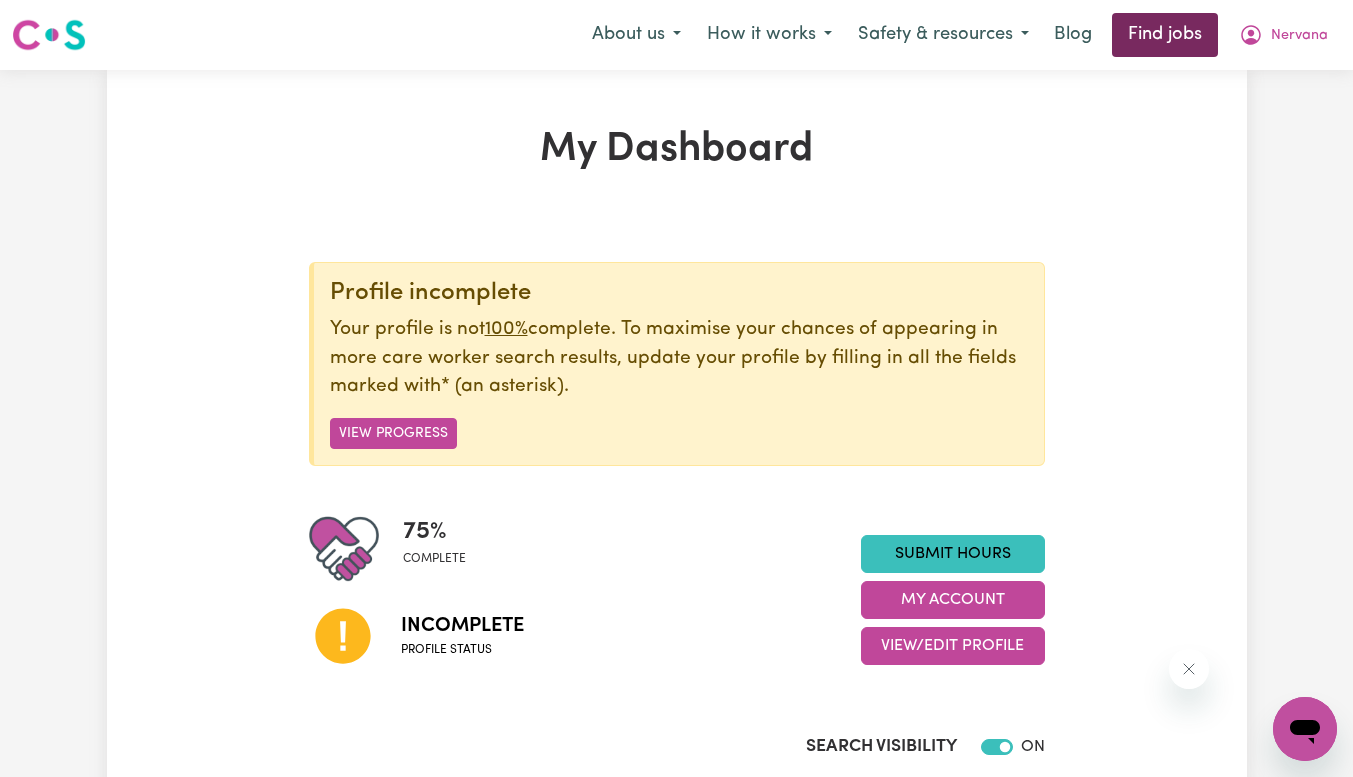 click on "Find jobs" at bounding box center [1165, 35] 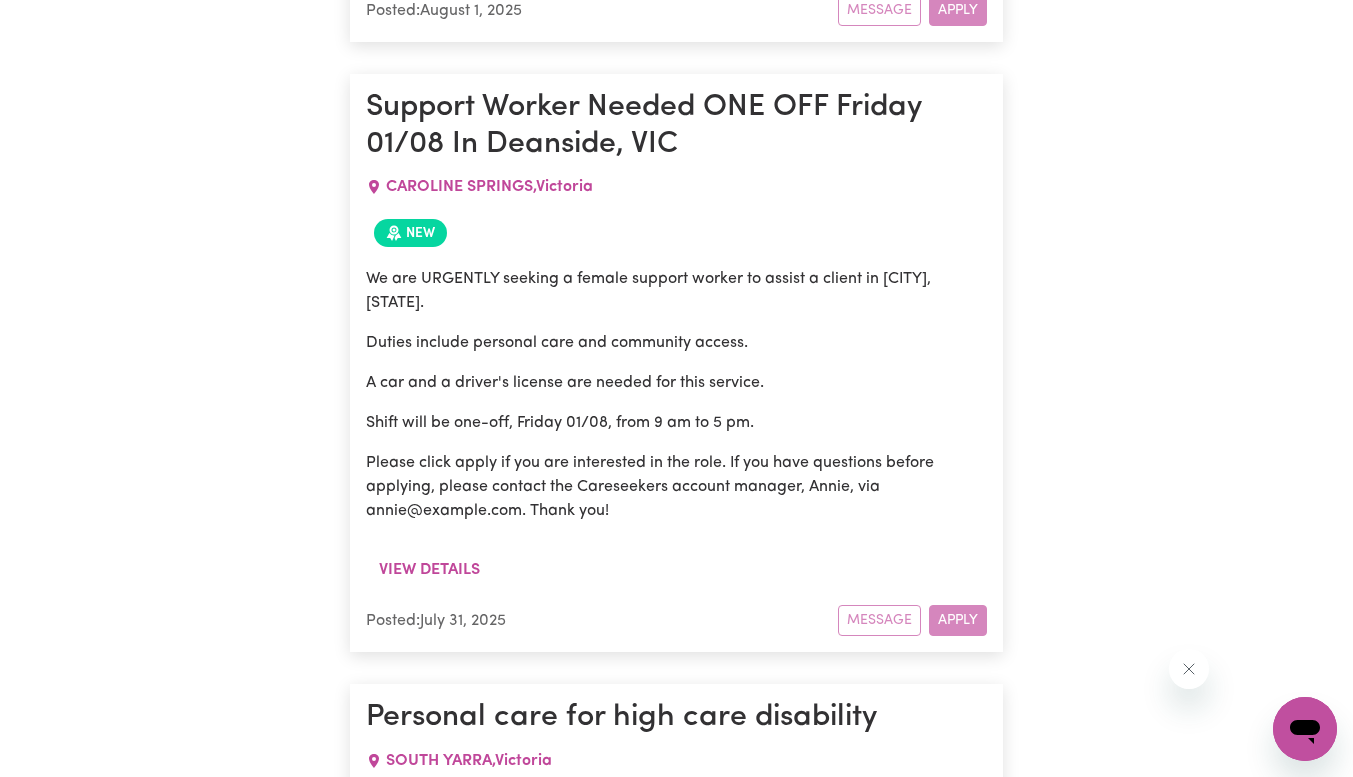 scroll, scrollTop: 2909, scrollLeft: 0, axis: vertical 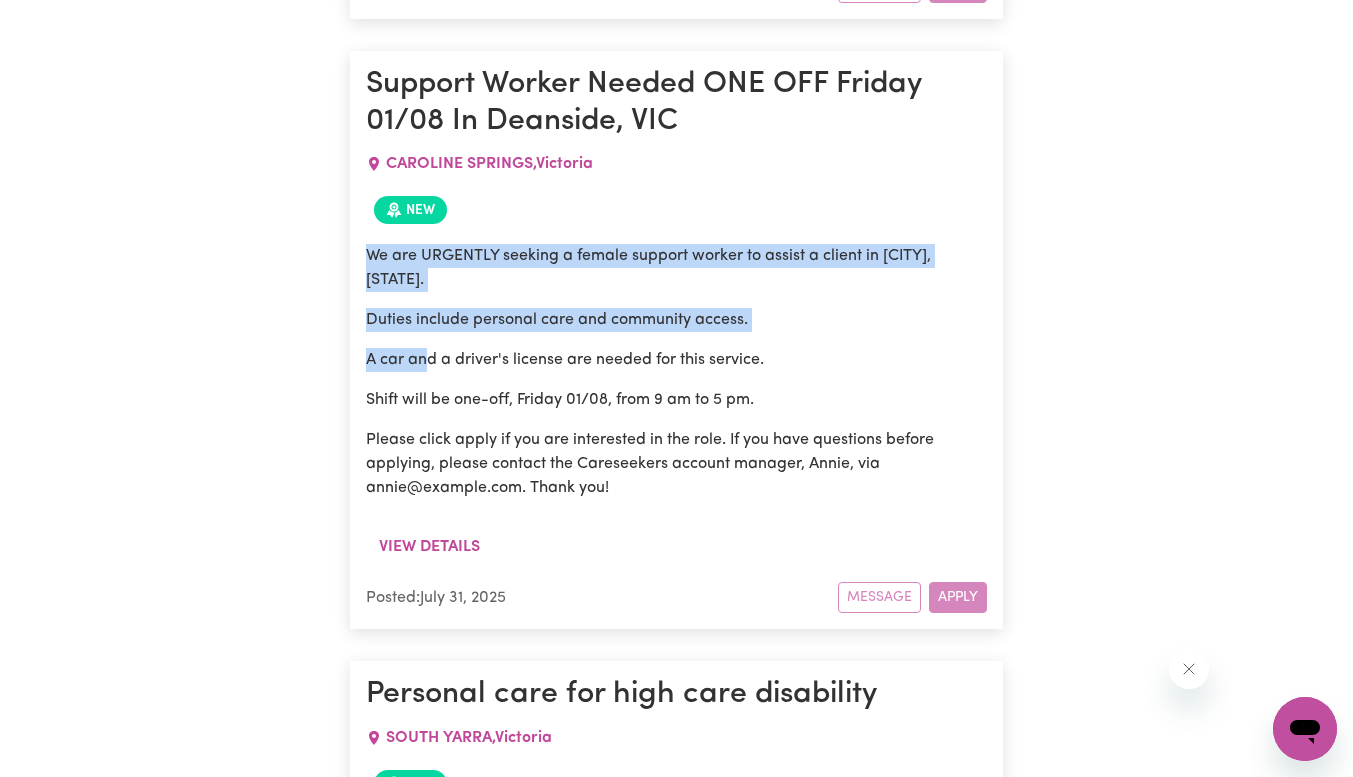 drag, startPoint x: 370, startPoint y: 284, endPoint x: 428, endPoint y: 387, distance: 118.20744 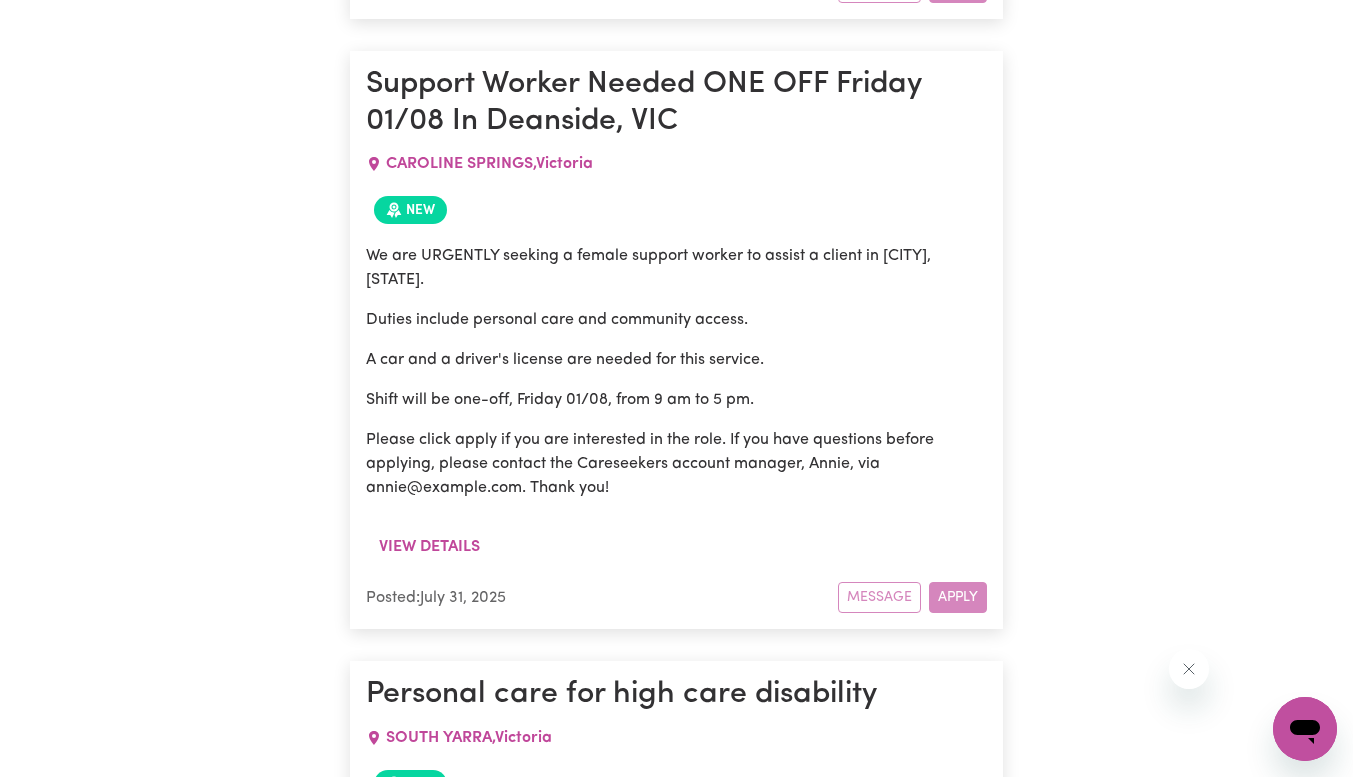 click on "A car and a driver's license are needed for this service." at bounding box center (676, 360) 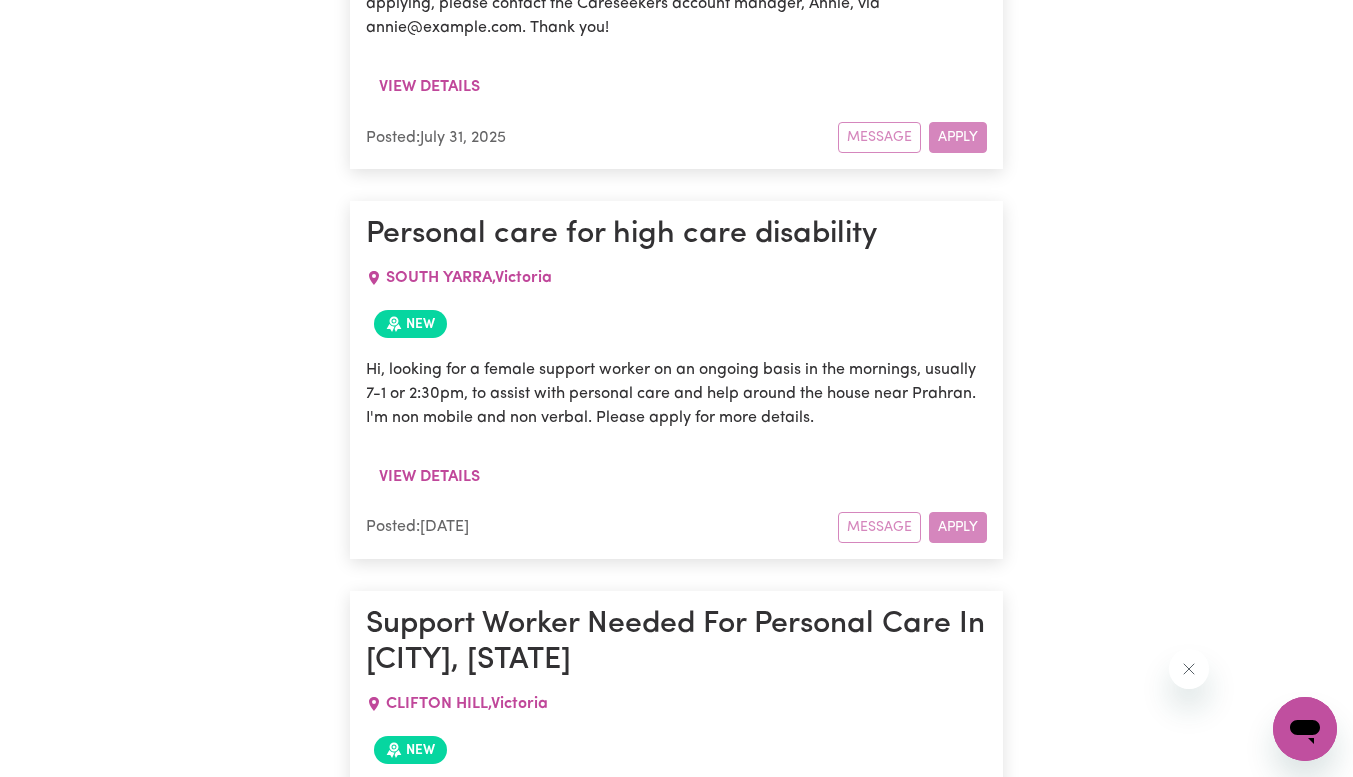 scroll, scrollTop: 3409, scrollLeft: 0, axis: vertical 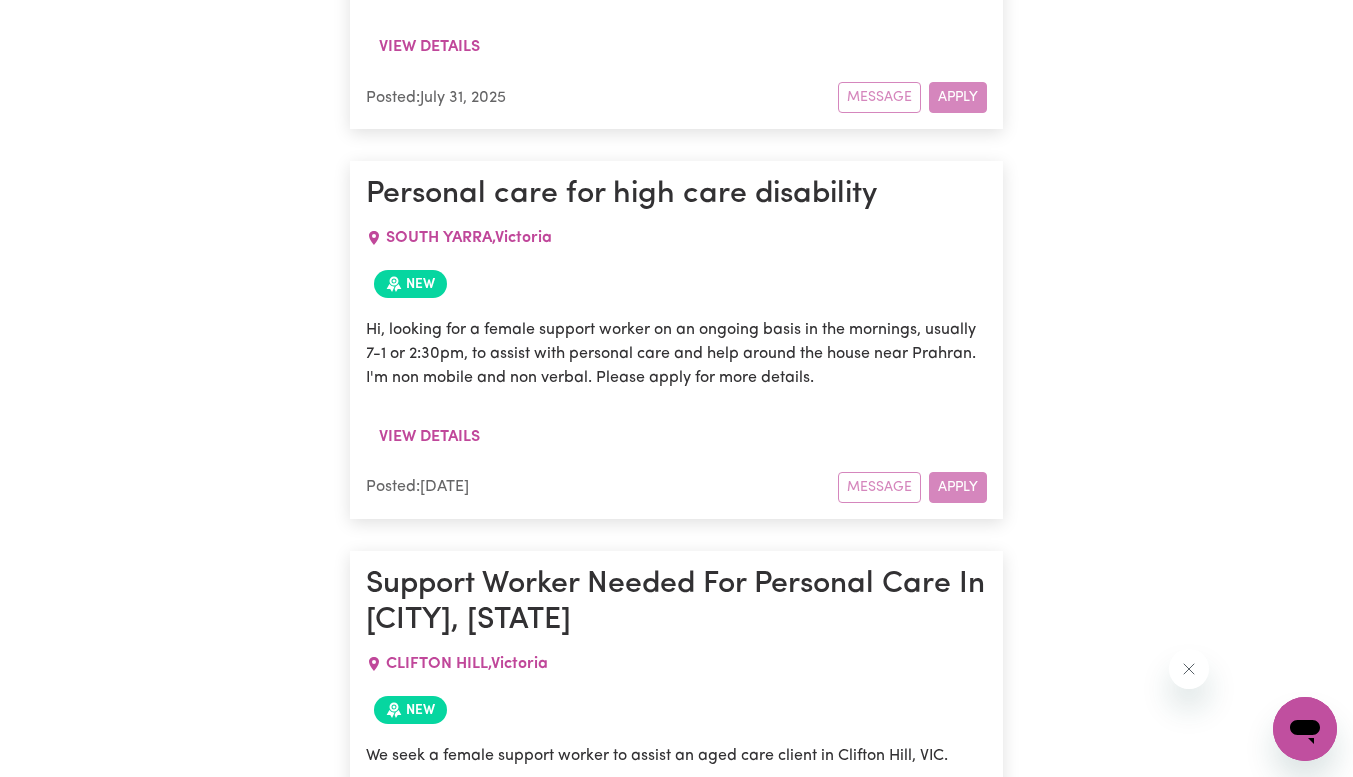 click on "Message Apply" at bounding box center [912, 487] 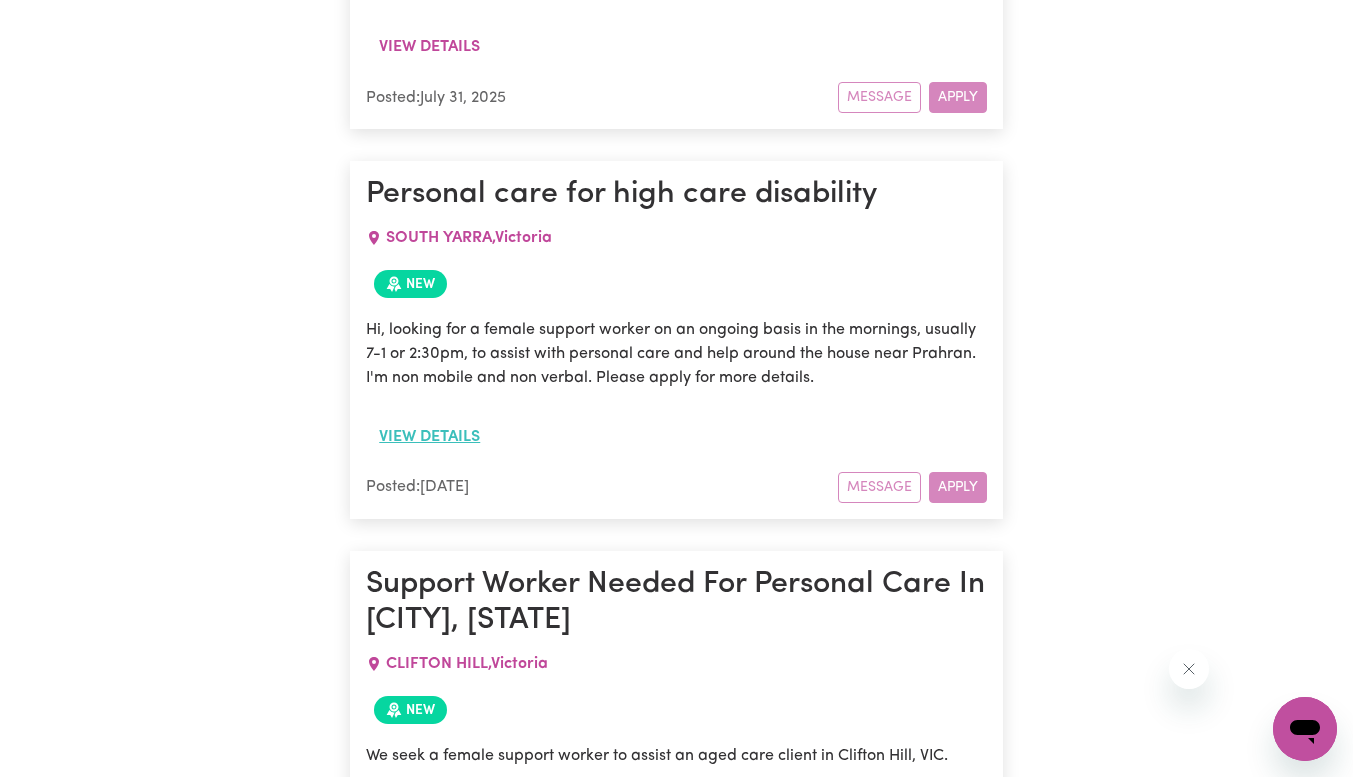 click on "View details" at bounding box center (429, 437) 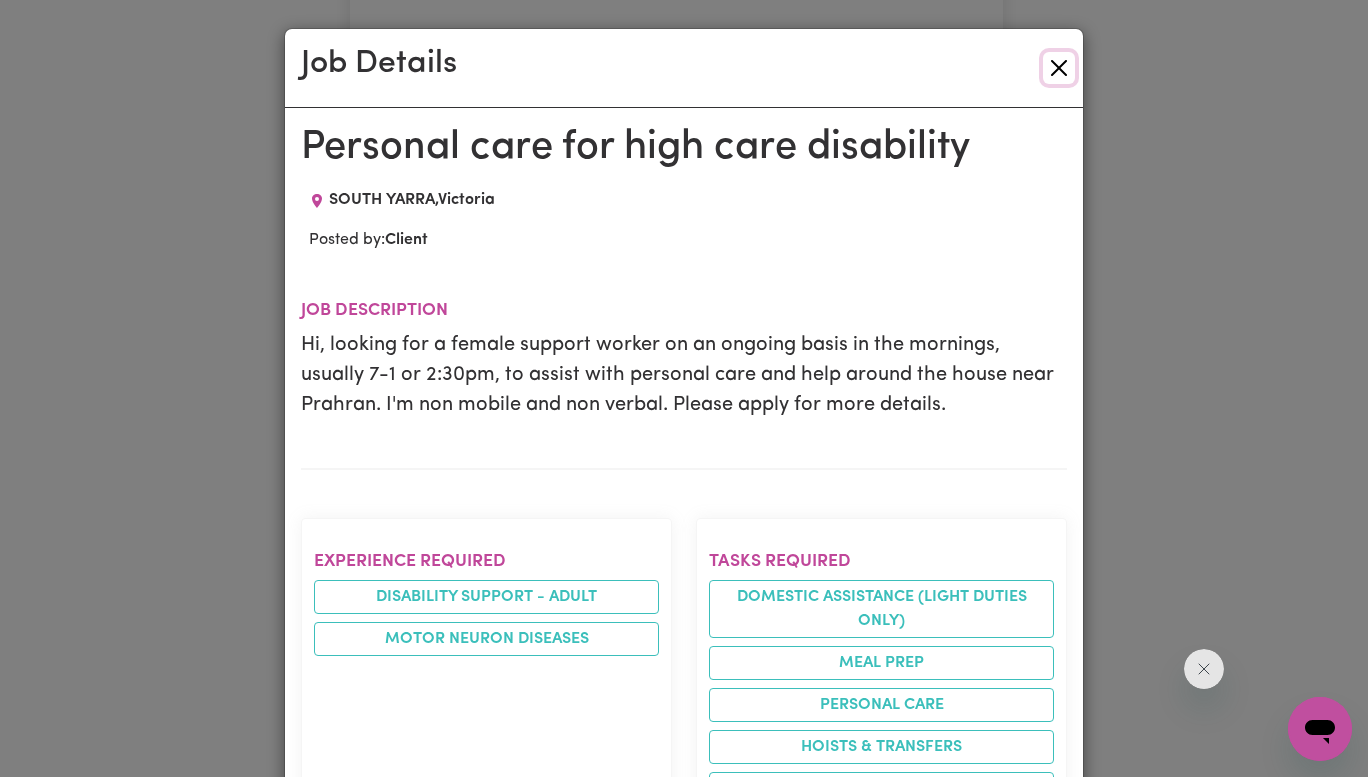 click at bounding box center [1059, 68] 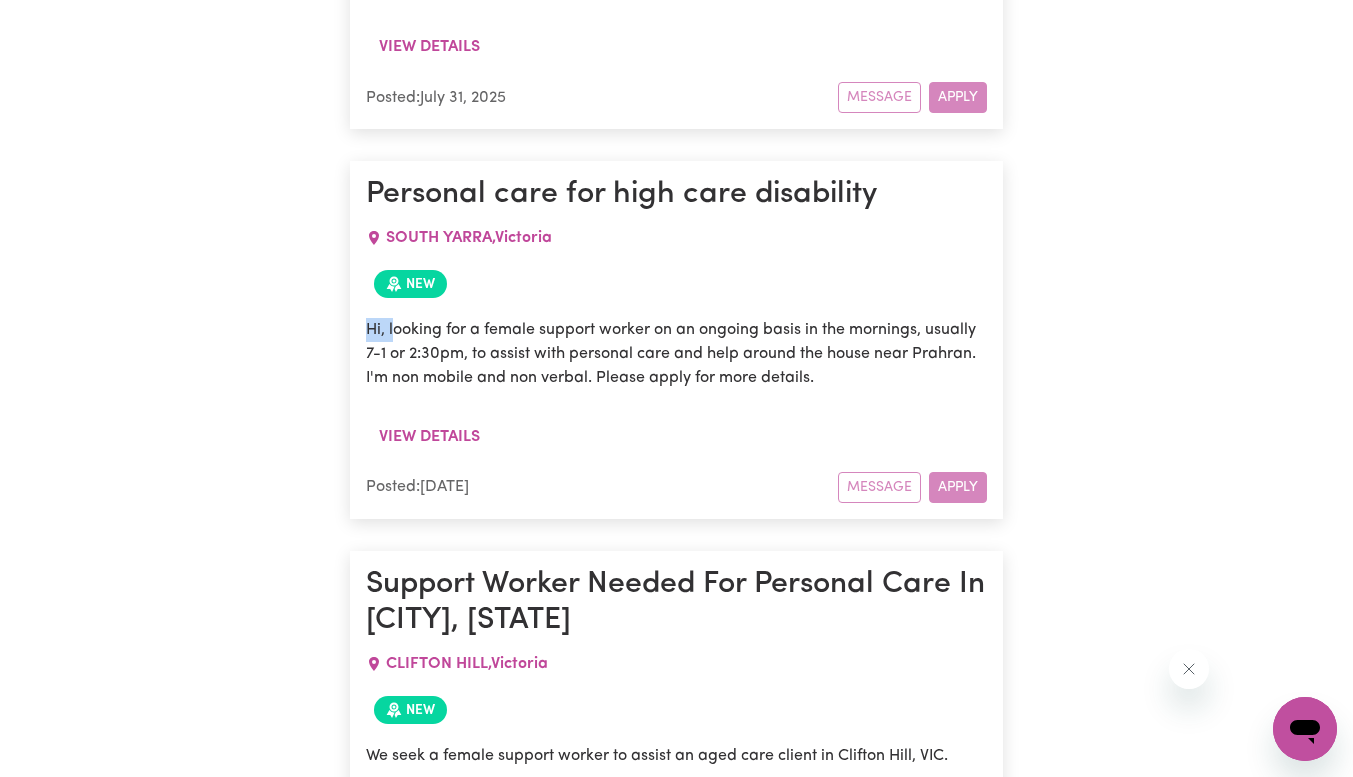 drag, startPoint x: 356, startPoint y: 340, endPoint x: 394, endPoint y: 359, distance: 42.48529 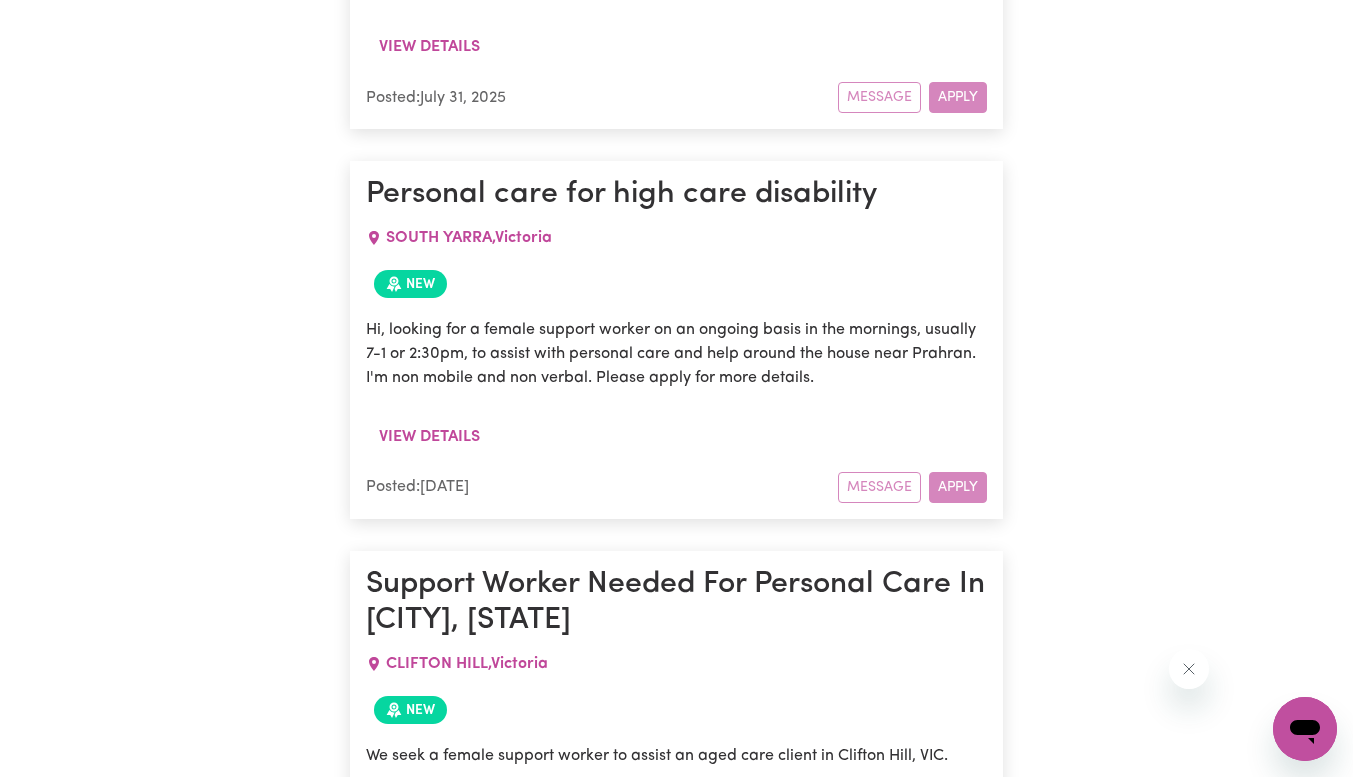 click on "[CITY], [STATE]" at bounding box center (676, 238) 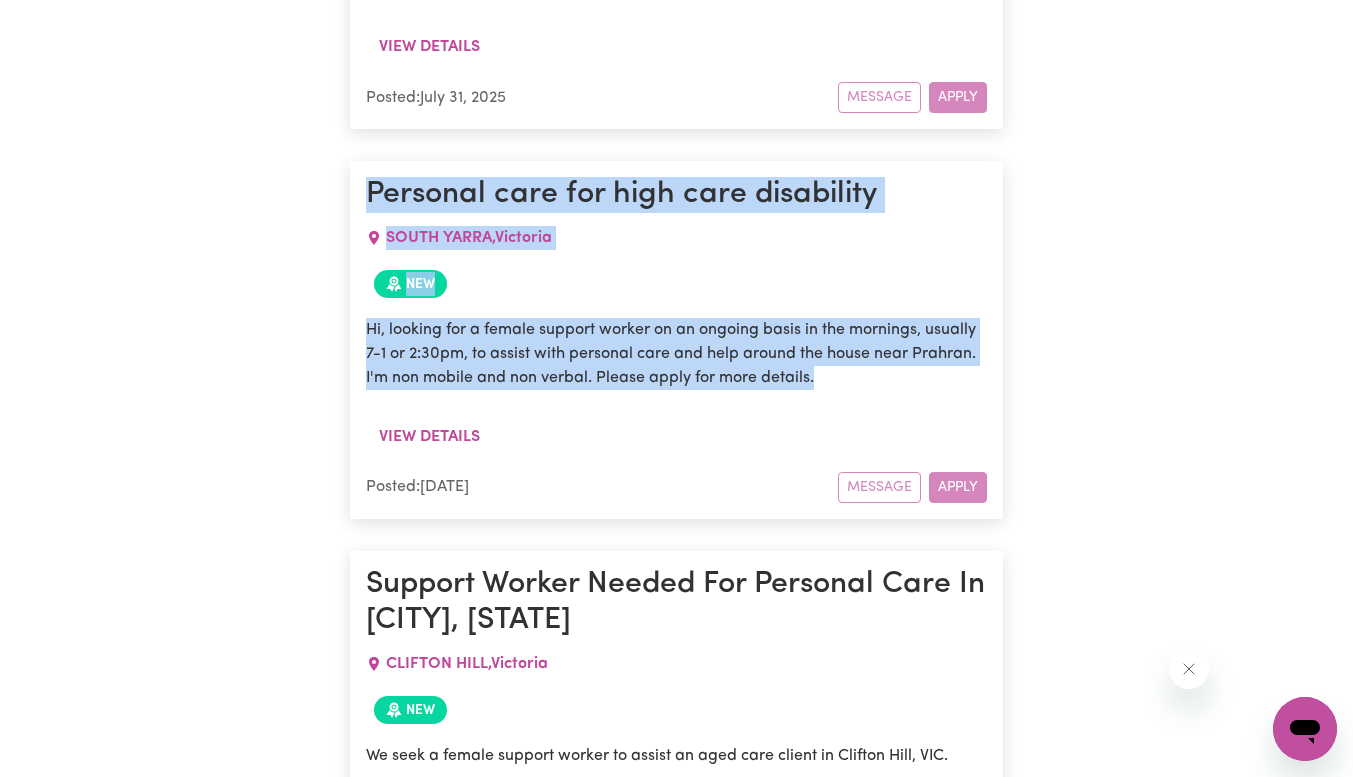 drag, startPoint x: 364, startPoint y: 210, endPoint x: 591, endPoint y: 325, distance: 254.46808 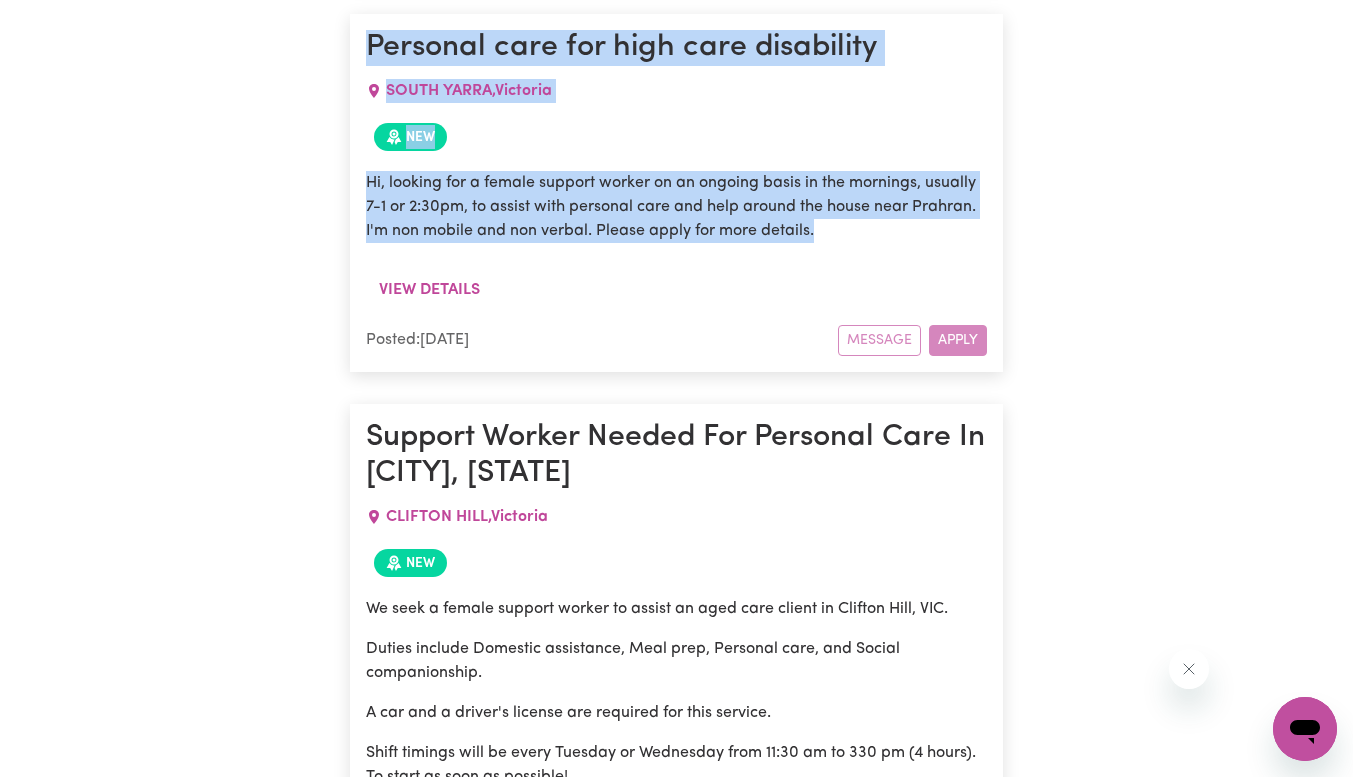 scroll, scrollTop: 3609, scrollLeft: 0, axis: vertical 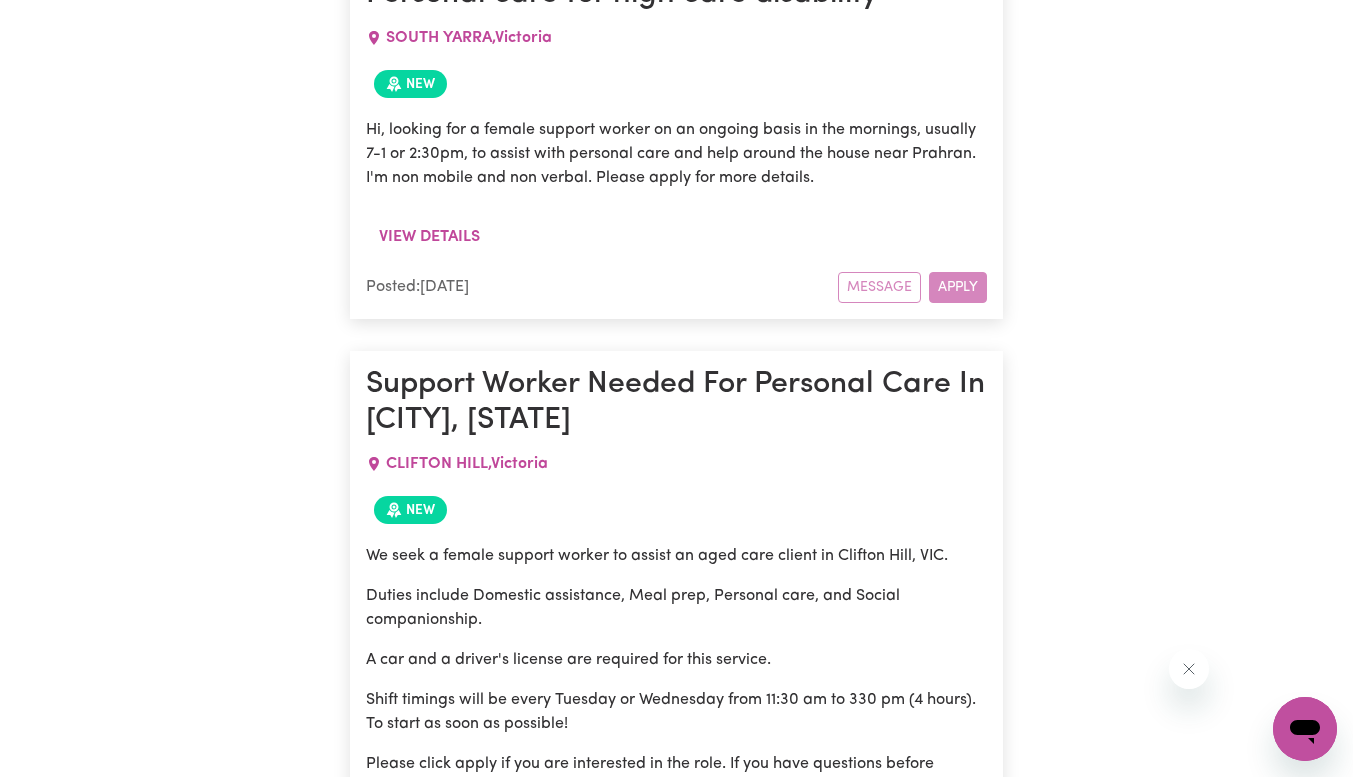 click on "[CITY], [STATE]" at bounding box center [676, 464] 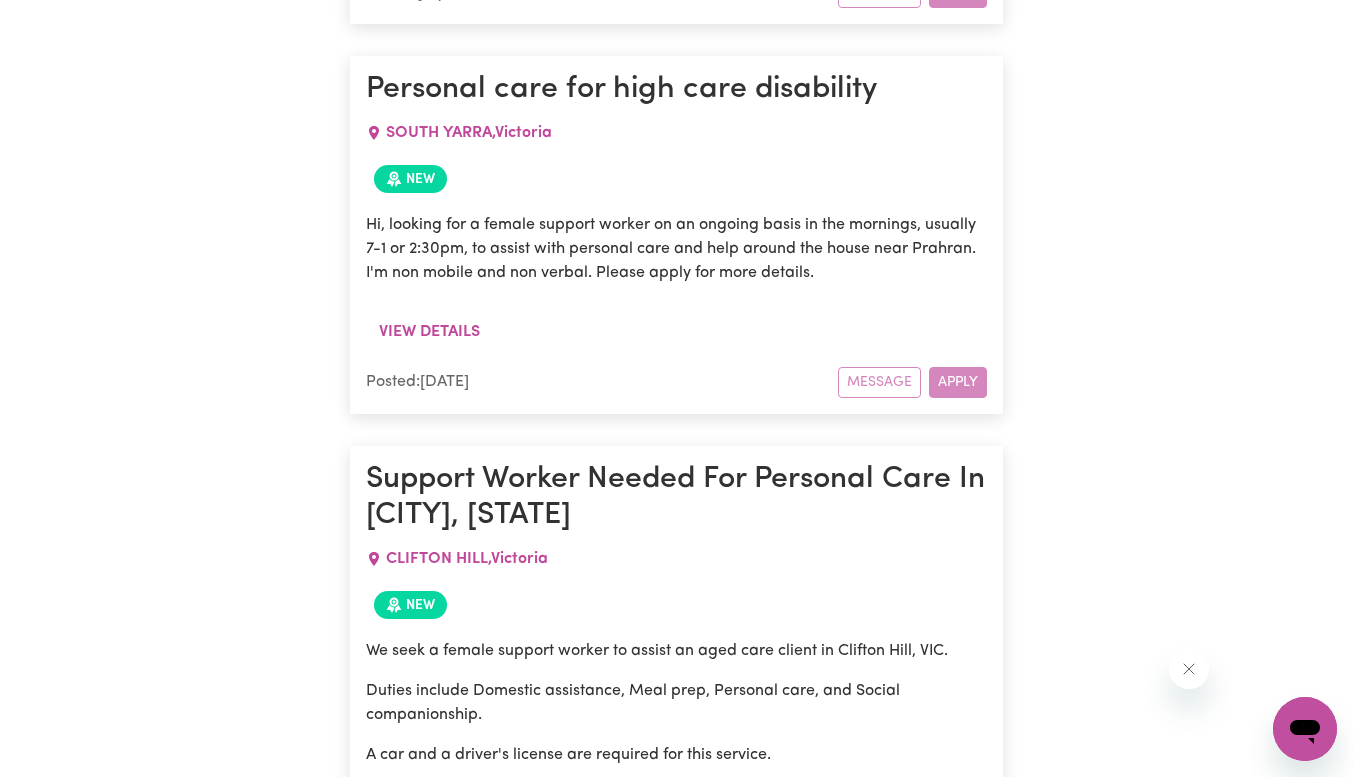 scroll, scrollTop: 3409, scrollLeft: 0, axis: vertical 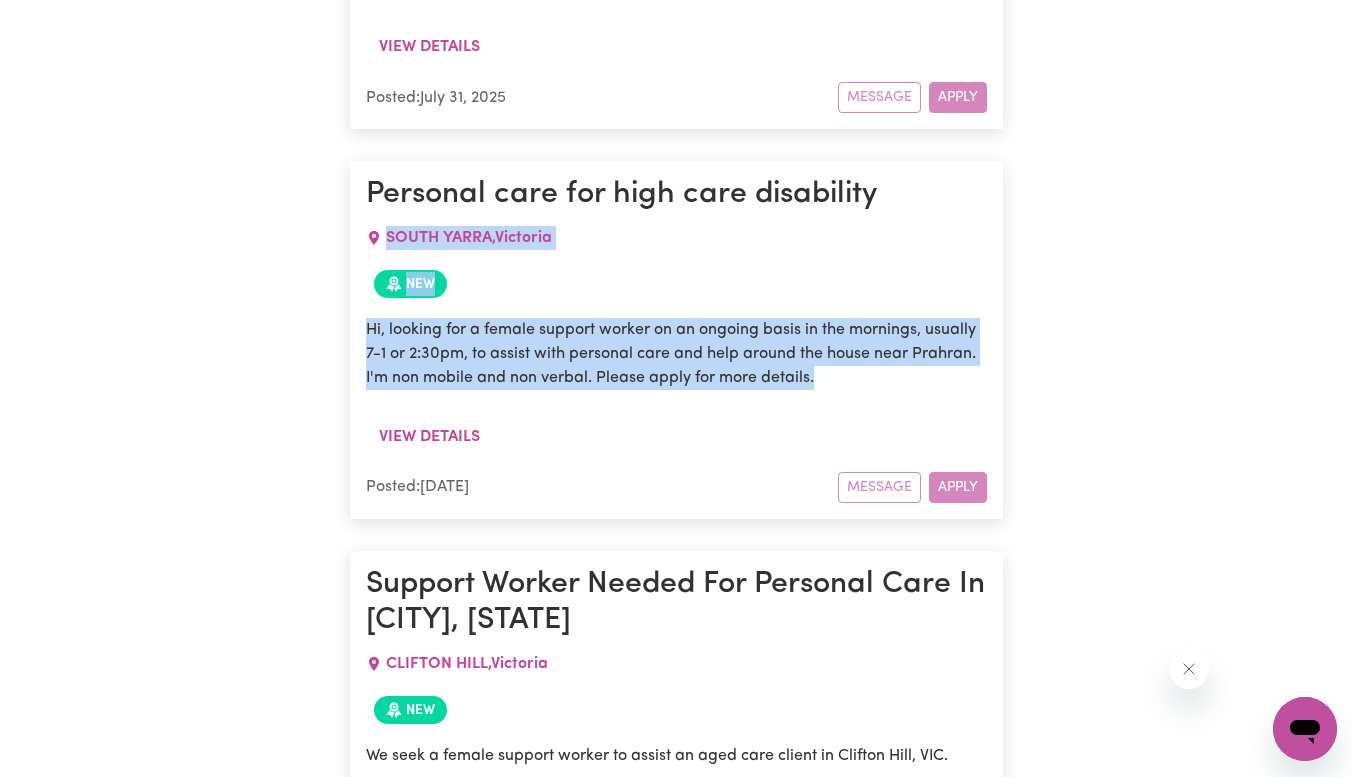 drag, startPoint x: 860, startPoint y: 408, endPoint x: 352, endPoint y: 269, distance: 526.6735 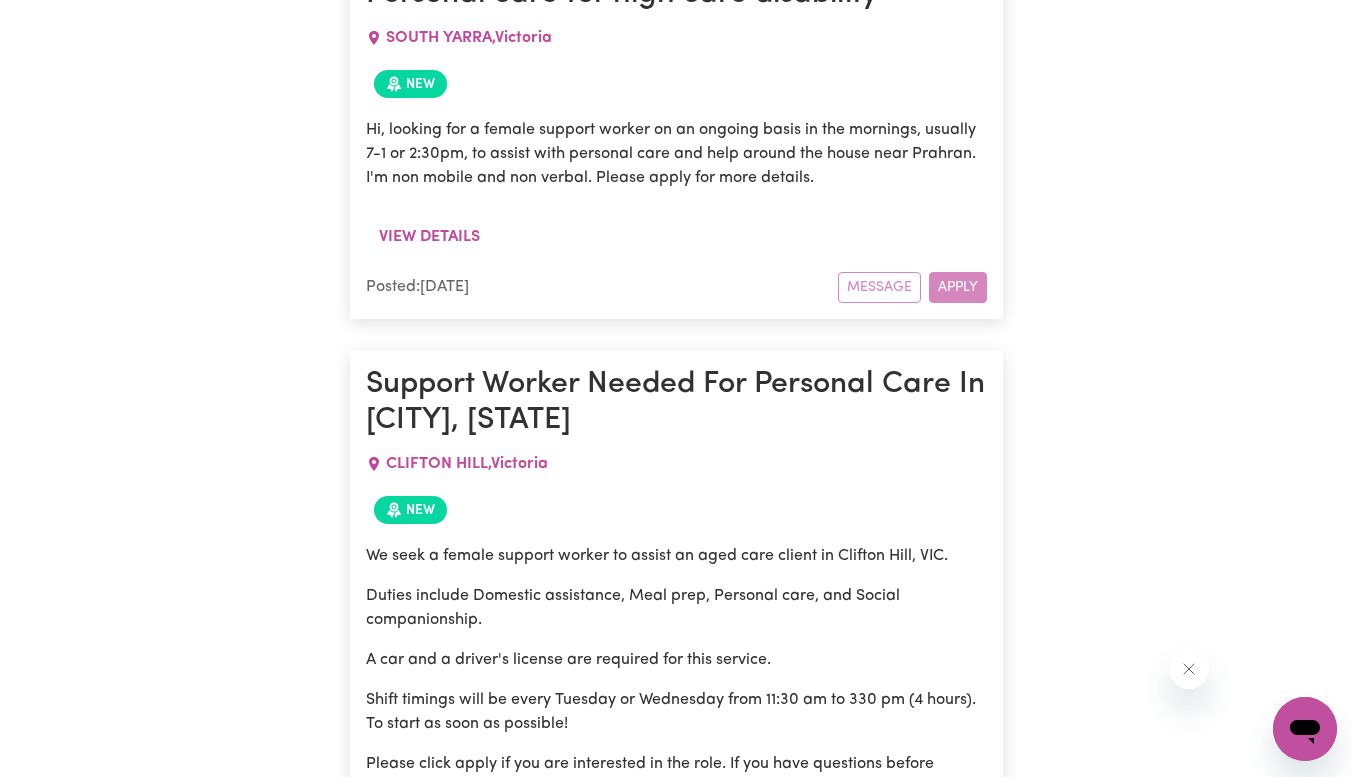 click on "[CITY], [STATE]" at bounding box center [676, 464] 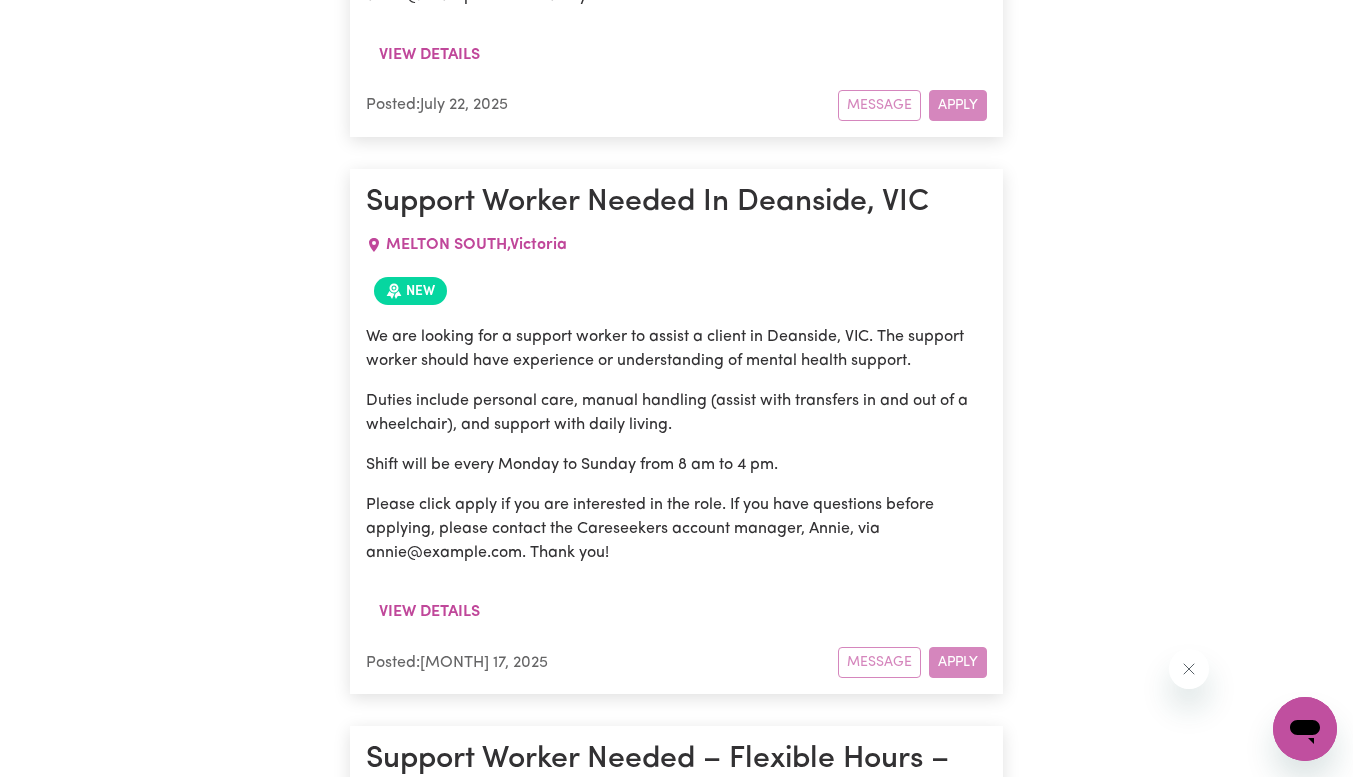 scroll, scrollTop: 6109, scrollLeft: 0, axis: vertical 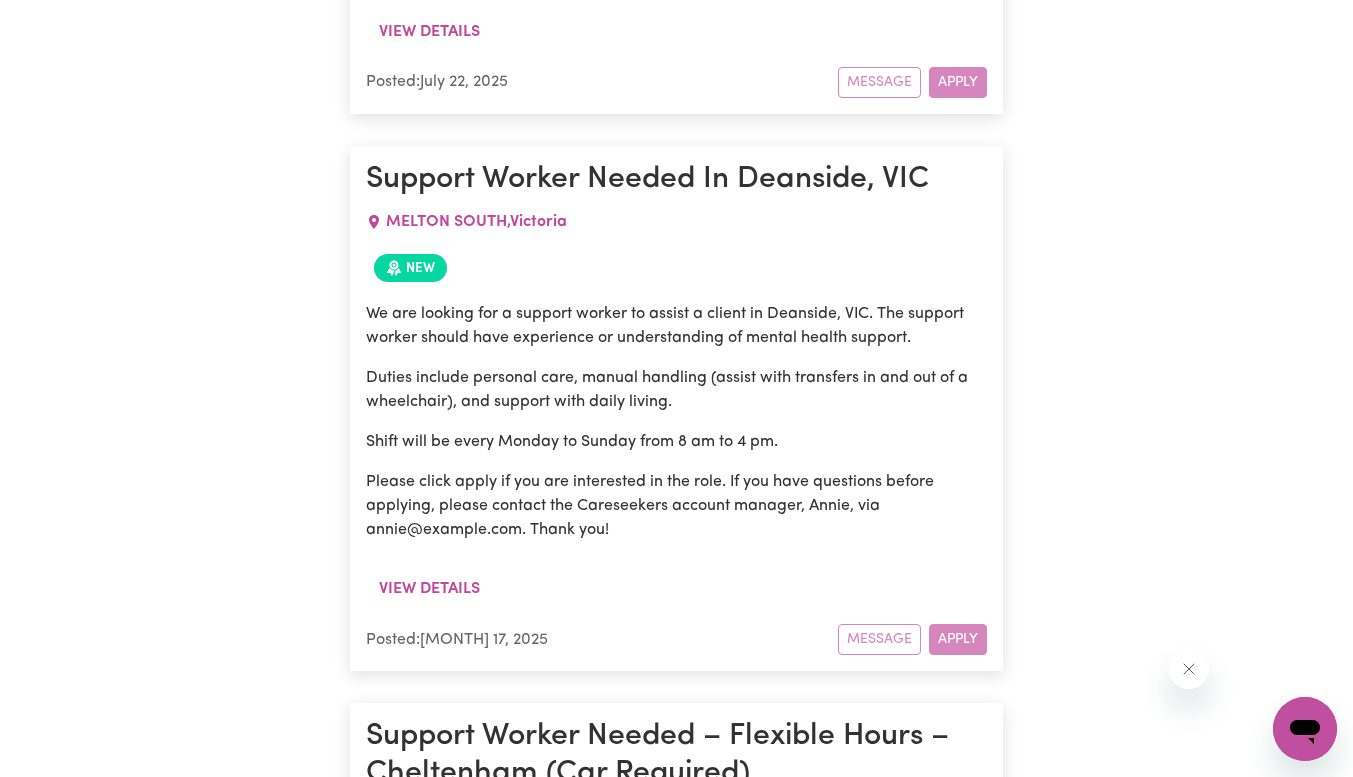 drag, startPoint x: 741, startPoint y: 577, endPoint x: 368, endPoint y: 205, distance: 526.79504 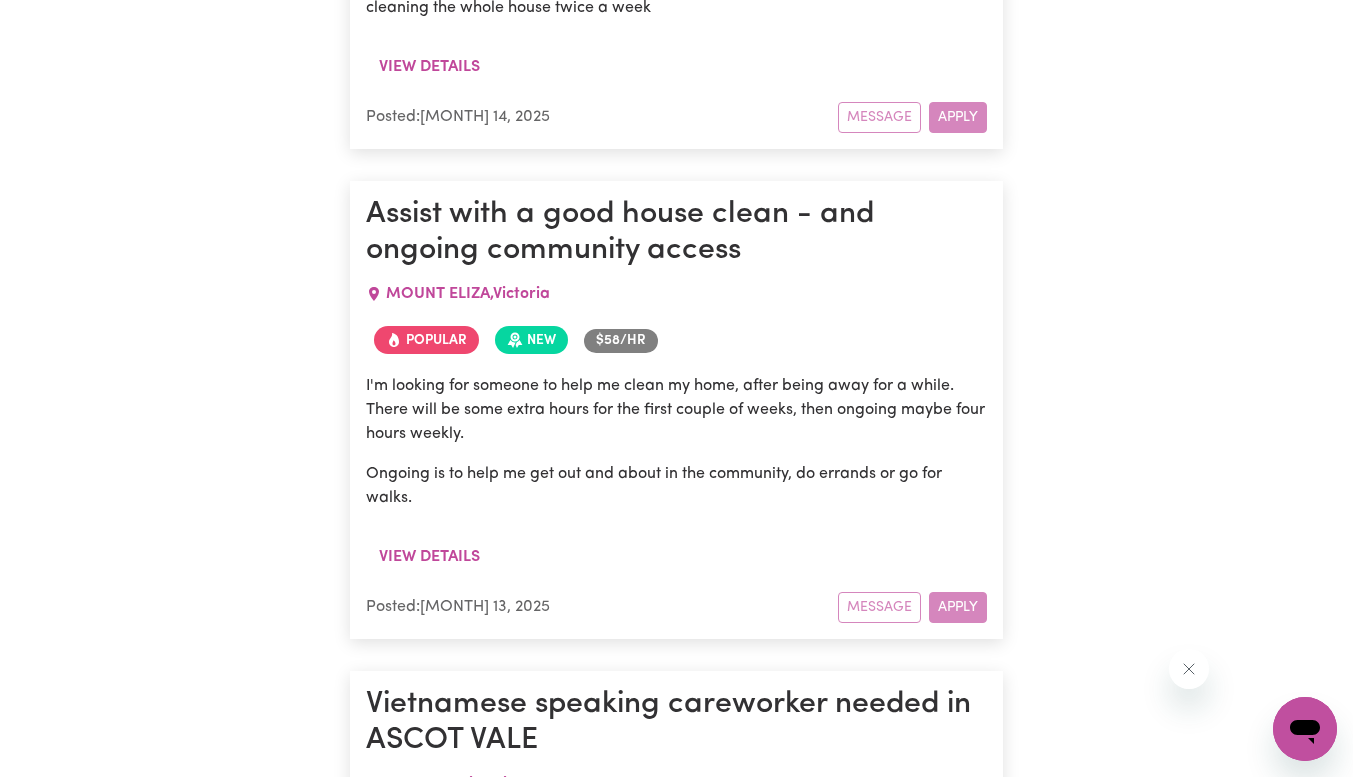 scroll, scrollTop: 8309, scrollLeft: 0, axis: vertical 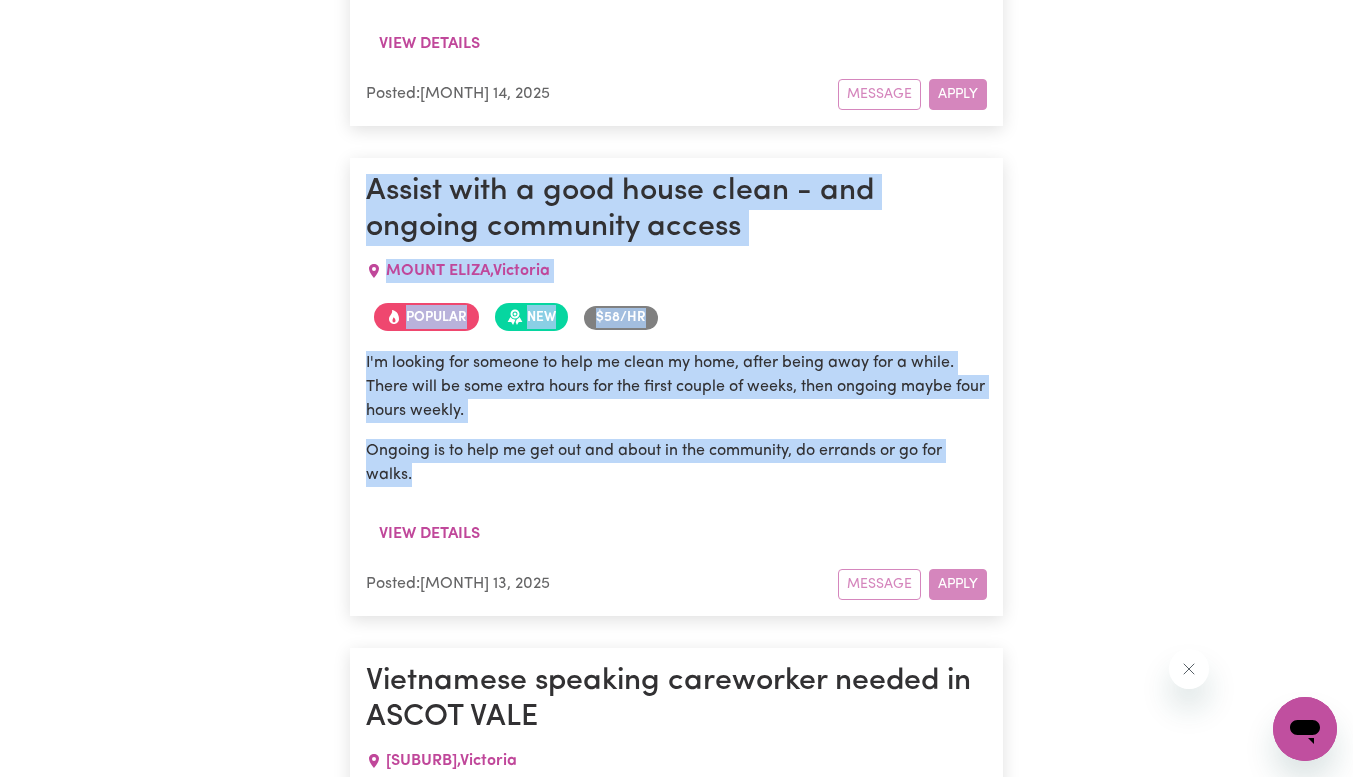 drag, startPoint x: 366, startPoint y: 217, endPoint x: 532, endPoint y: 511, distance: 337.627 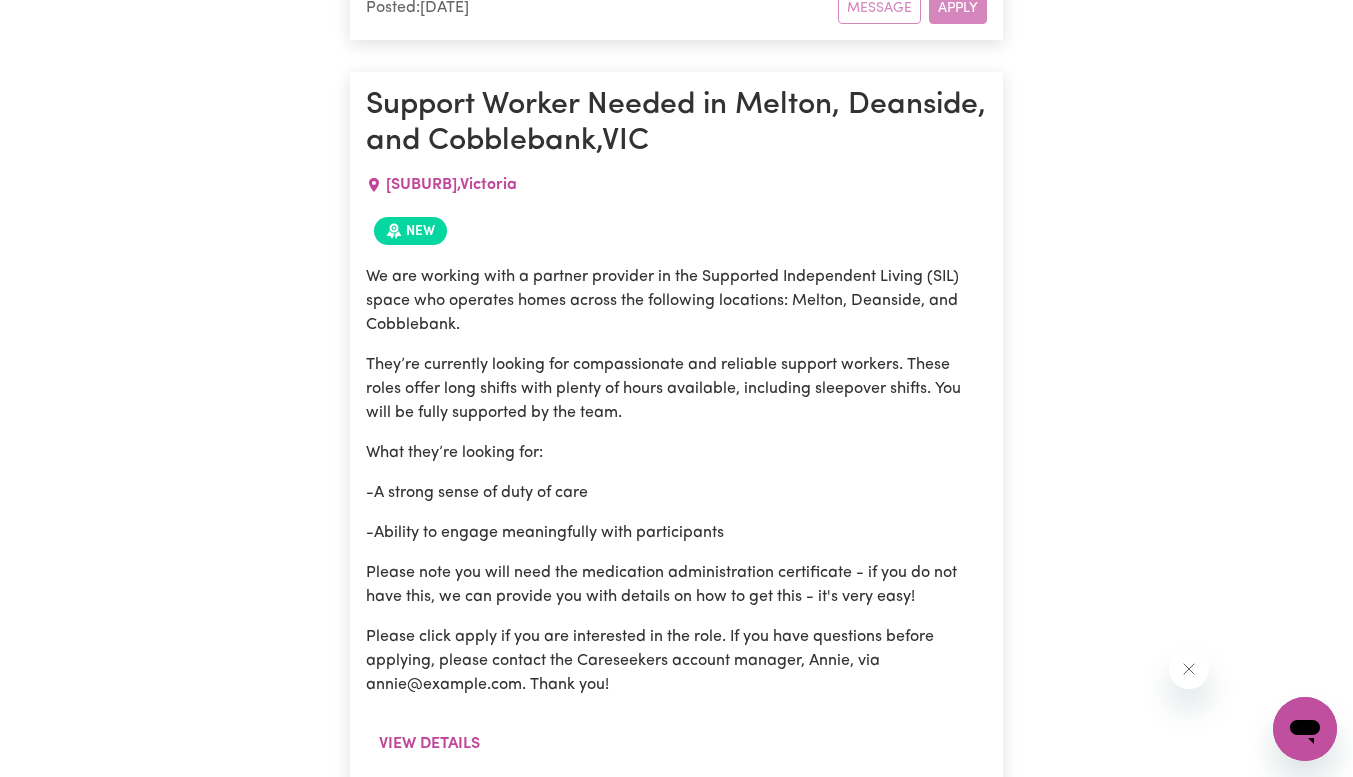 scroll, scrollTop: 10109, scrollLeft: 0, axis: vertical 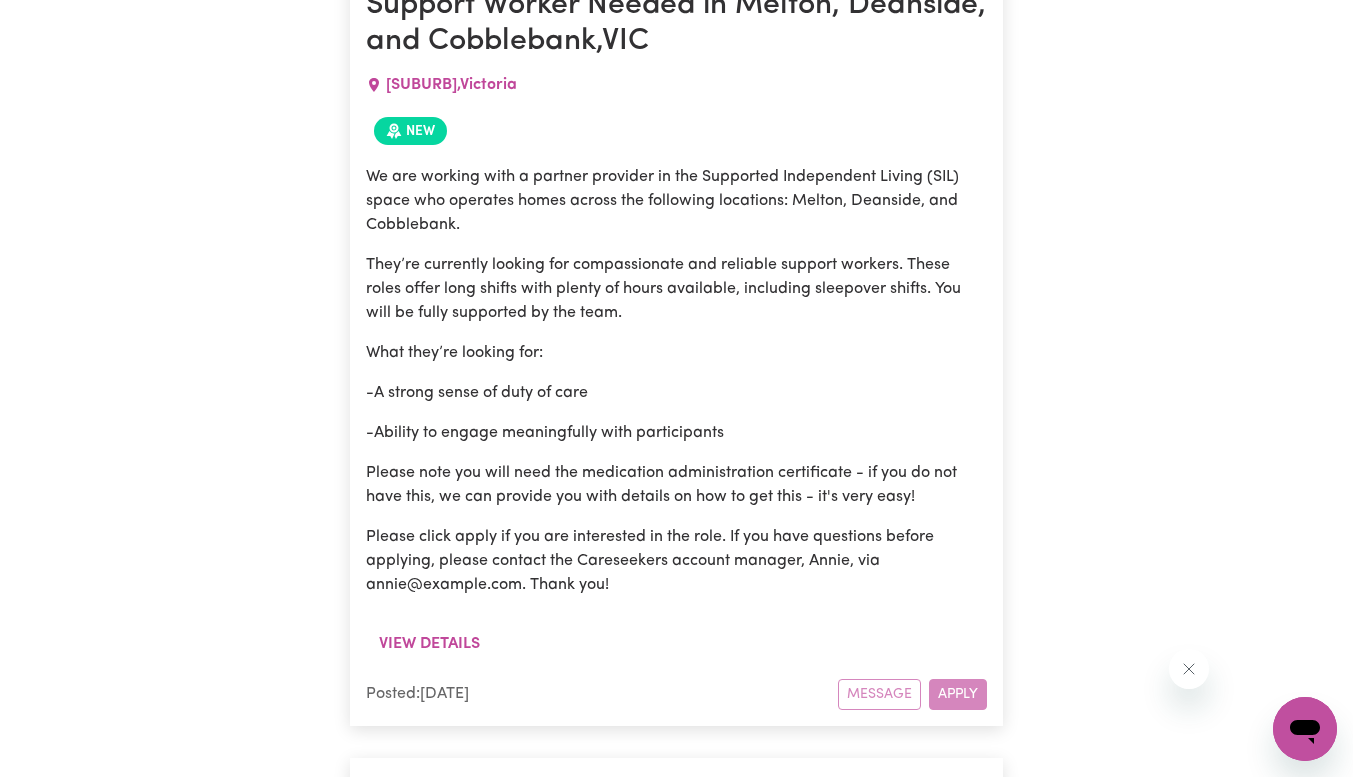 drag, startPoint x: 930, startPoint y: 527, endPoint x: 918, endPoint y: 527, distance: 12 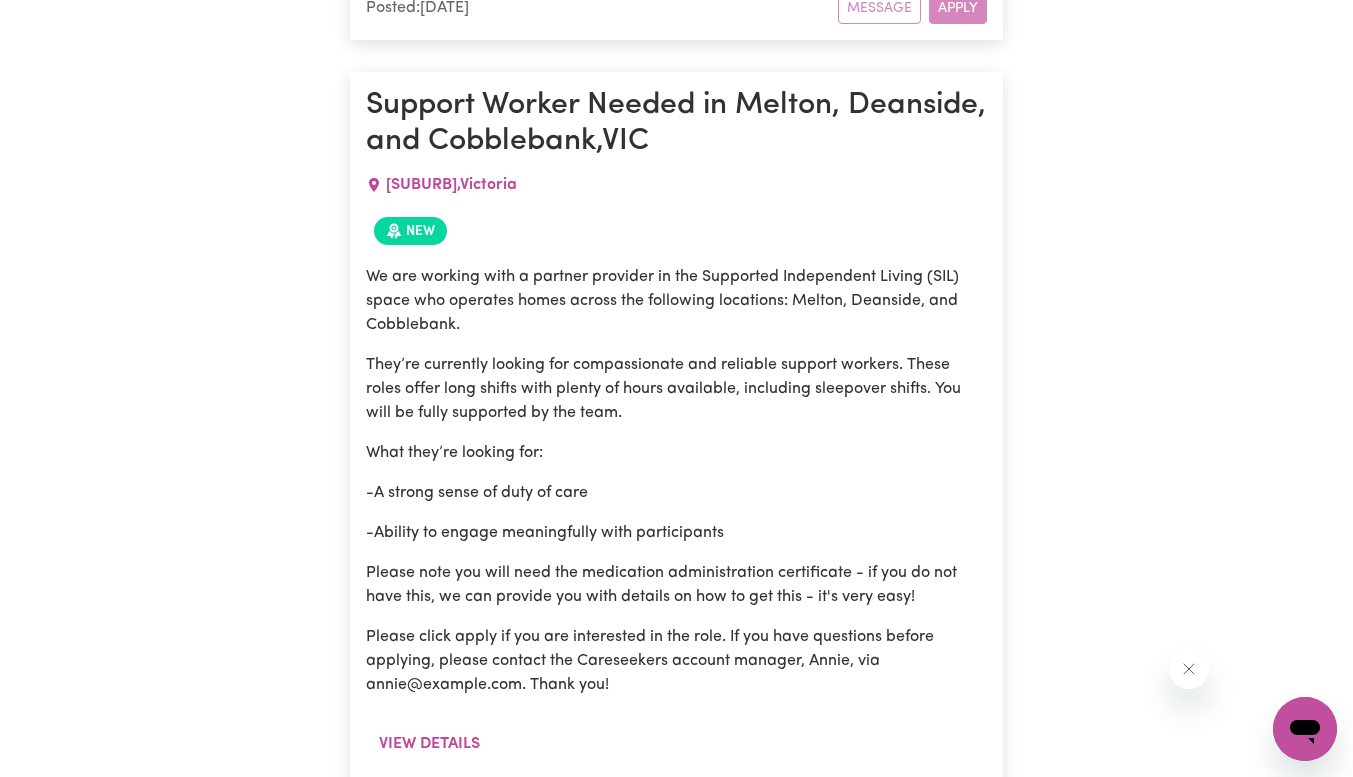 drag, startPoint x: 740, startPoint y: 558, endPoint x: 720, endPoint y: 564, distance: 20.880613 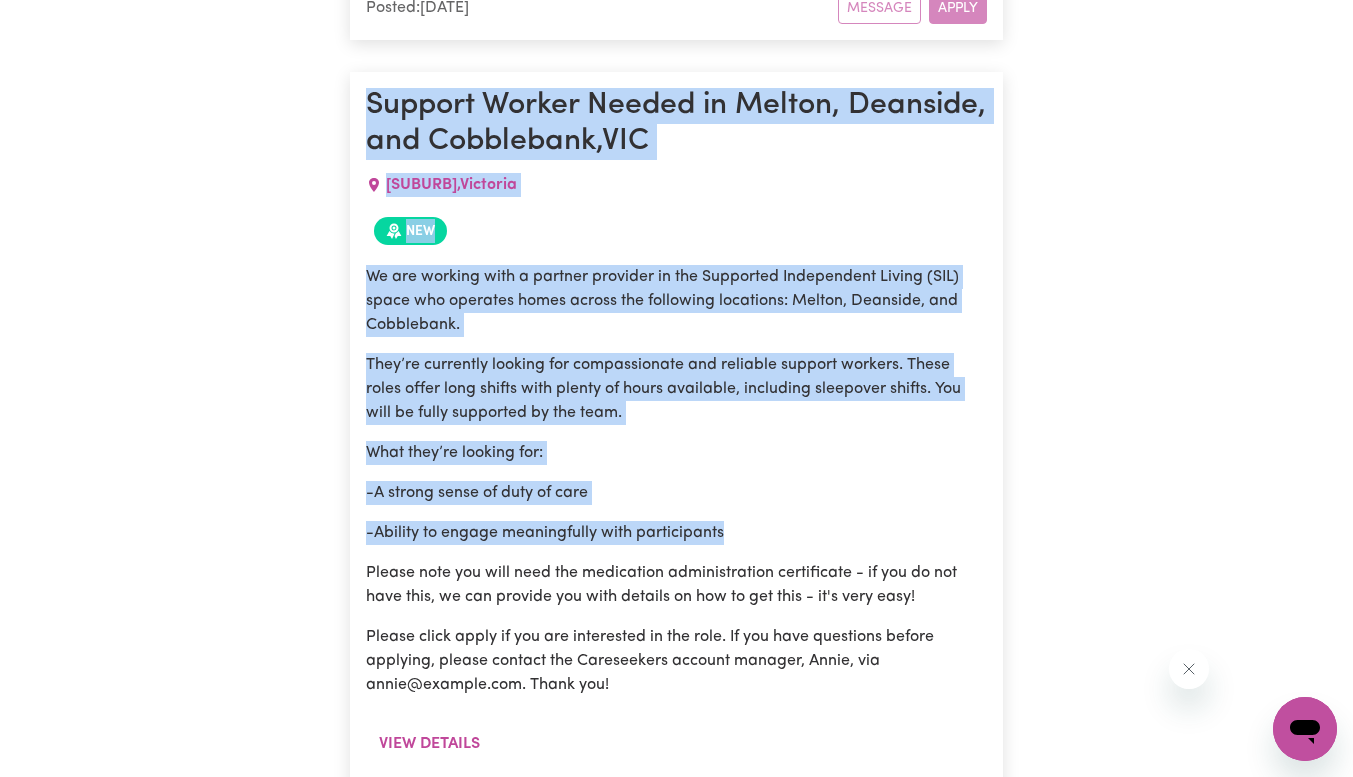 drag, startPoint x: 371, startPoint y: 144, endPoint x: 731, endPoint y: 563, distance: 552.4138 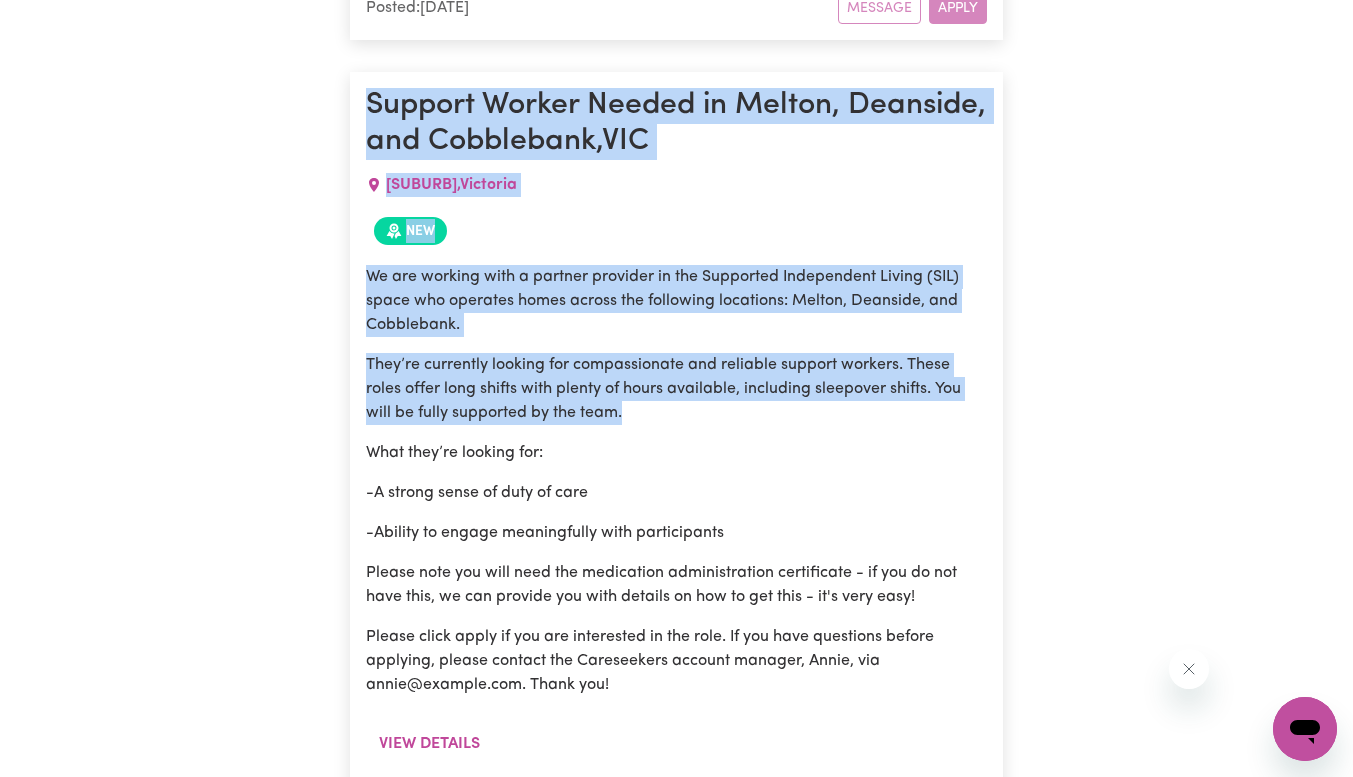 drag, startPoint x: 655, startPoint y: 443, endPoint x: 359, endPoint y: 144, distance: 420.7339 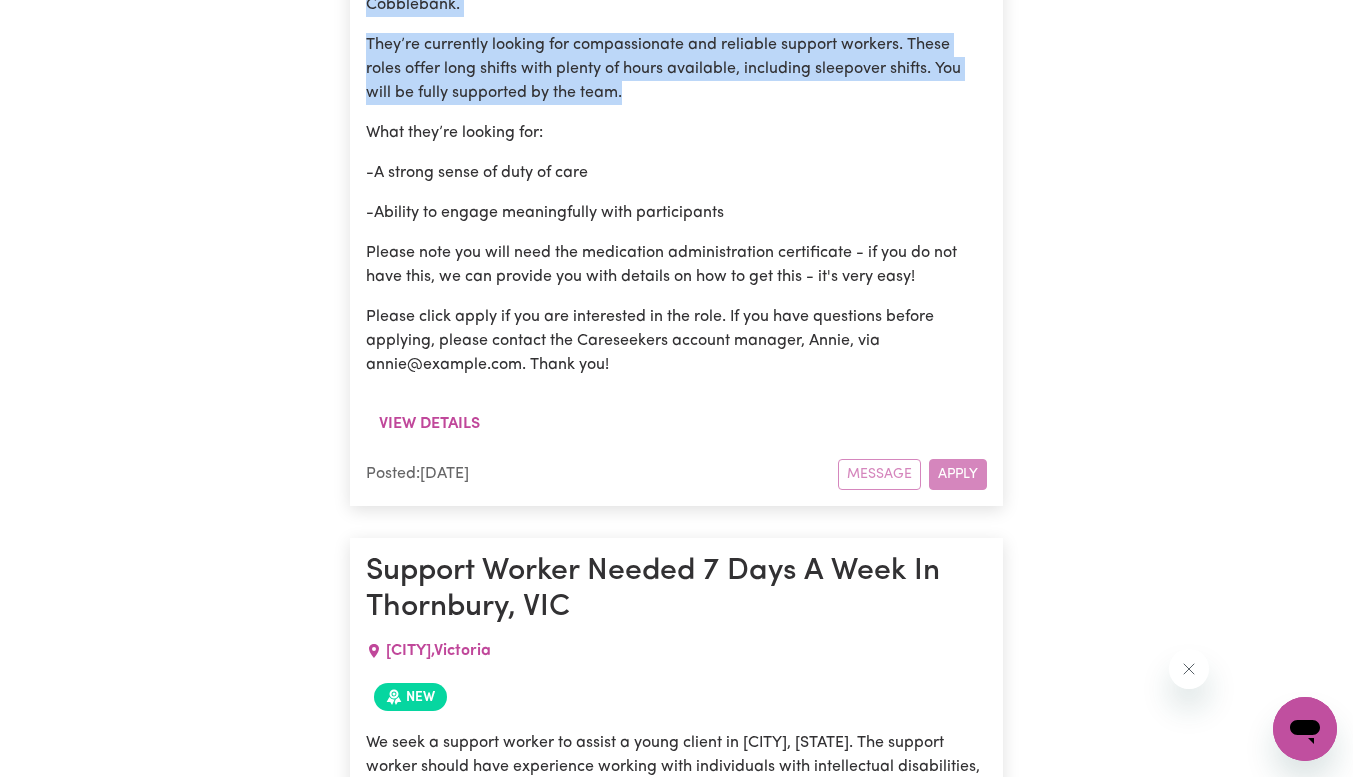 scroll, scrollTop: 10409, scrollLeft: 0, axis: vertical 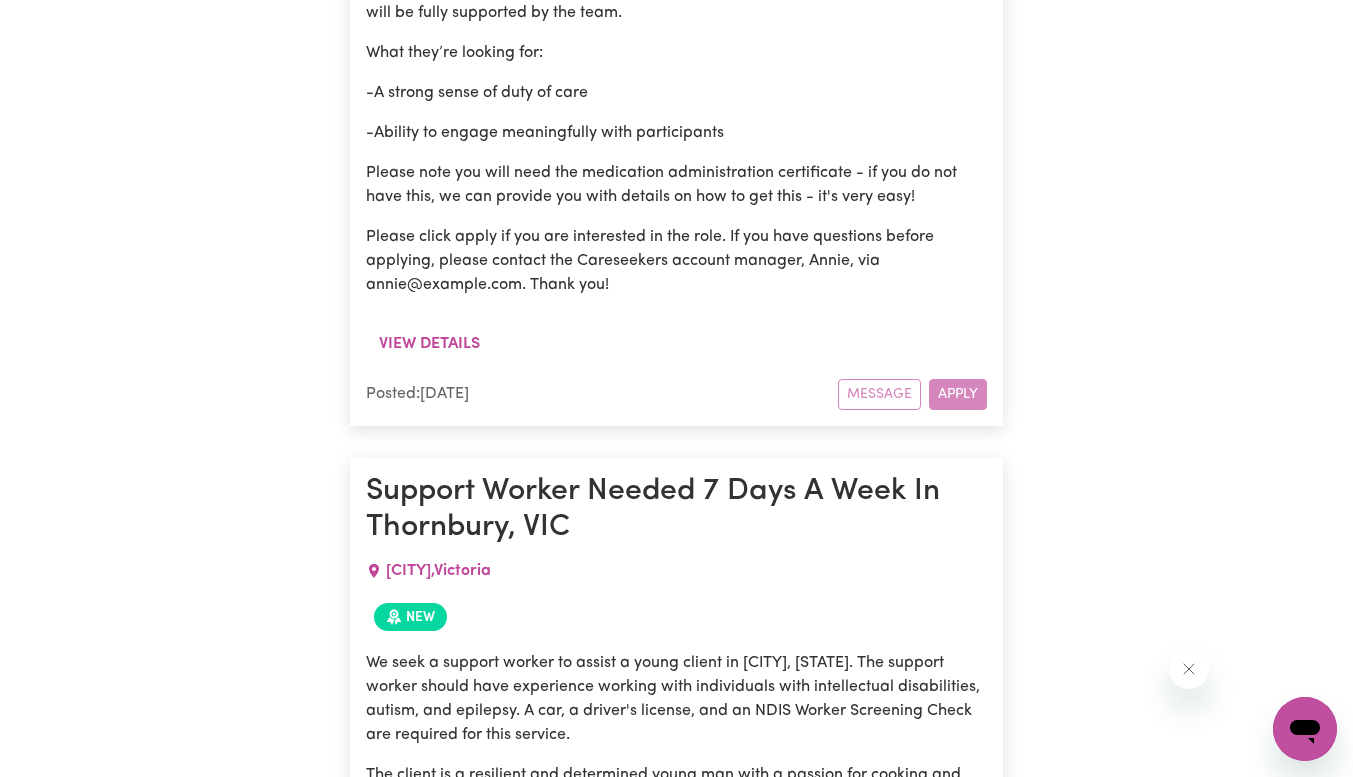 click on "View details" at bounding box center (676, 352) 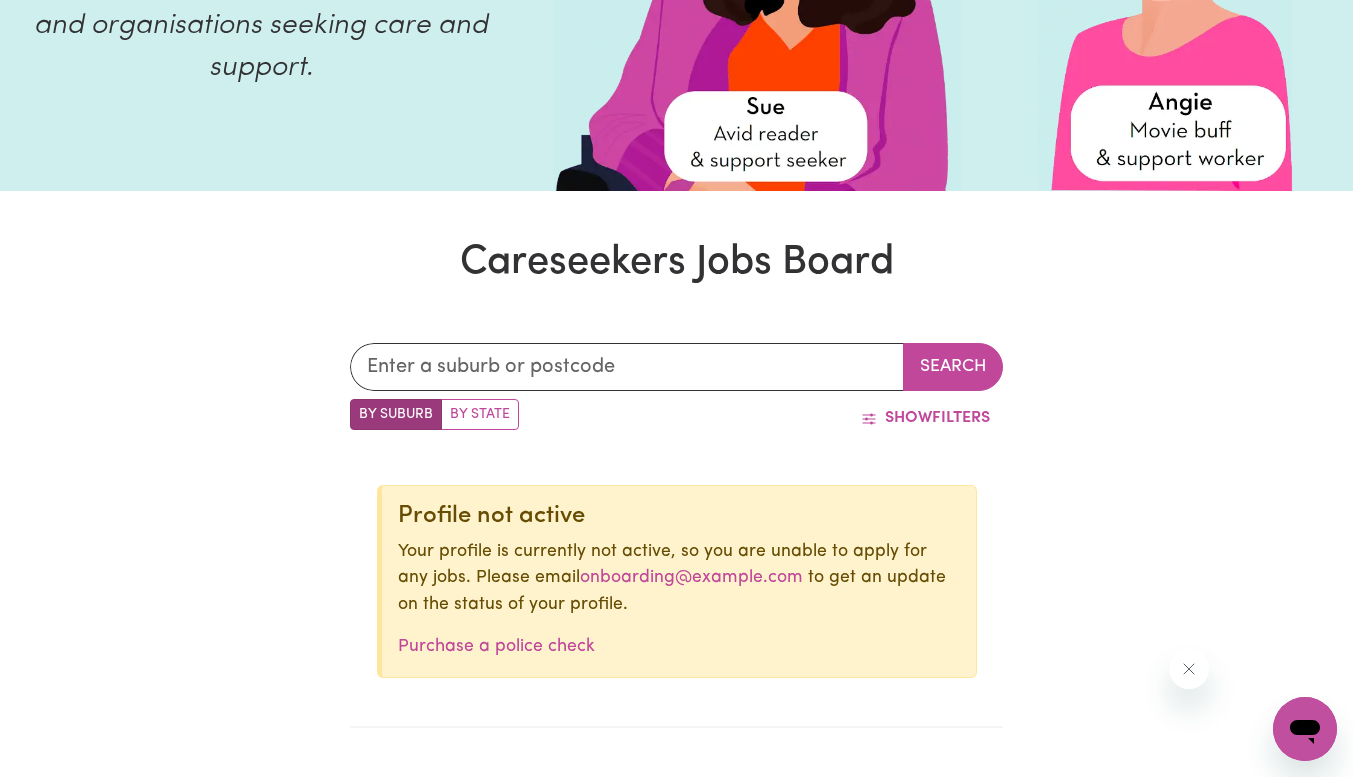 scroll, scrollTop: 400, scrollLeft: 0, axis: vertical 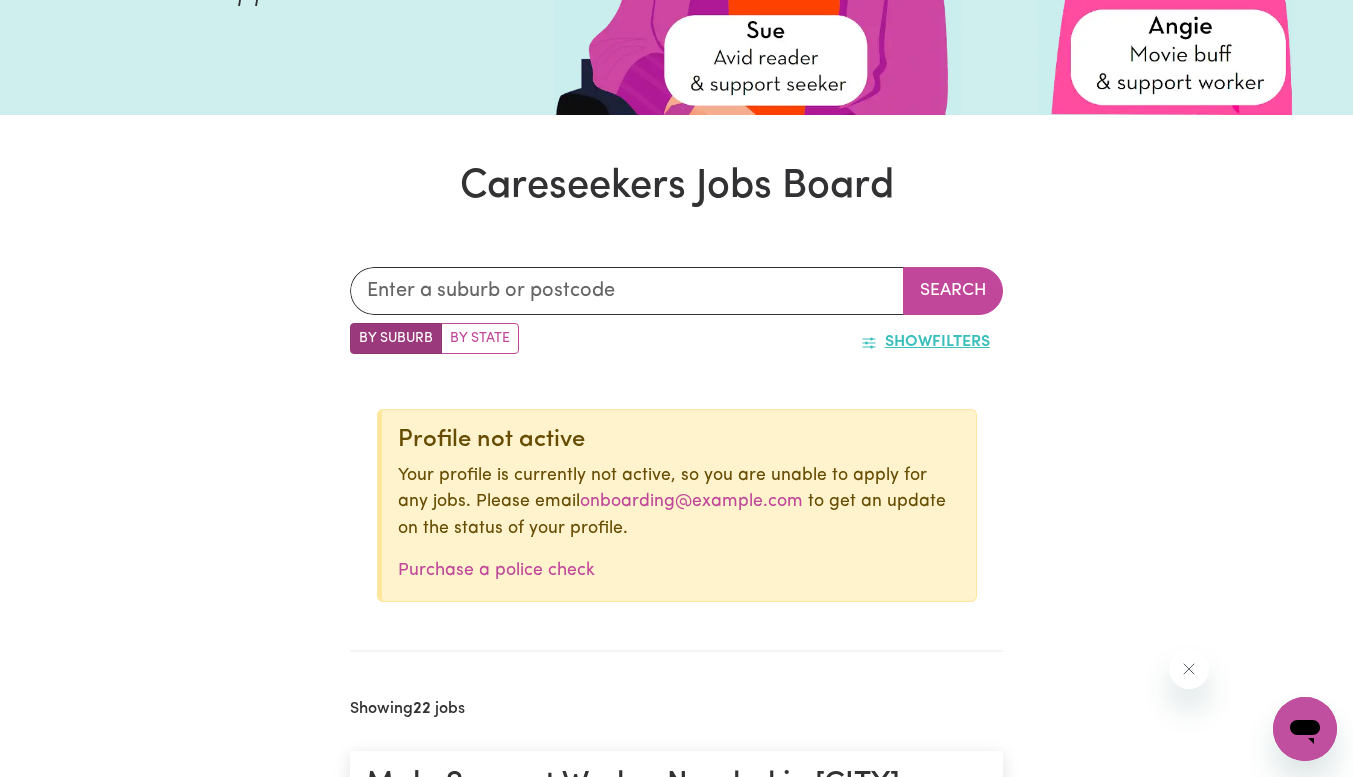 click on "Show" at bounding box center (908, 342) 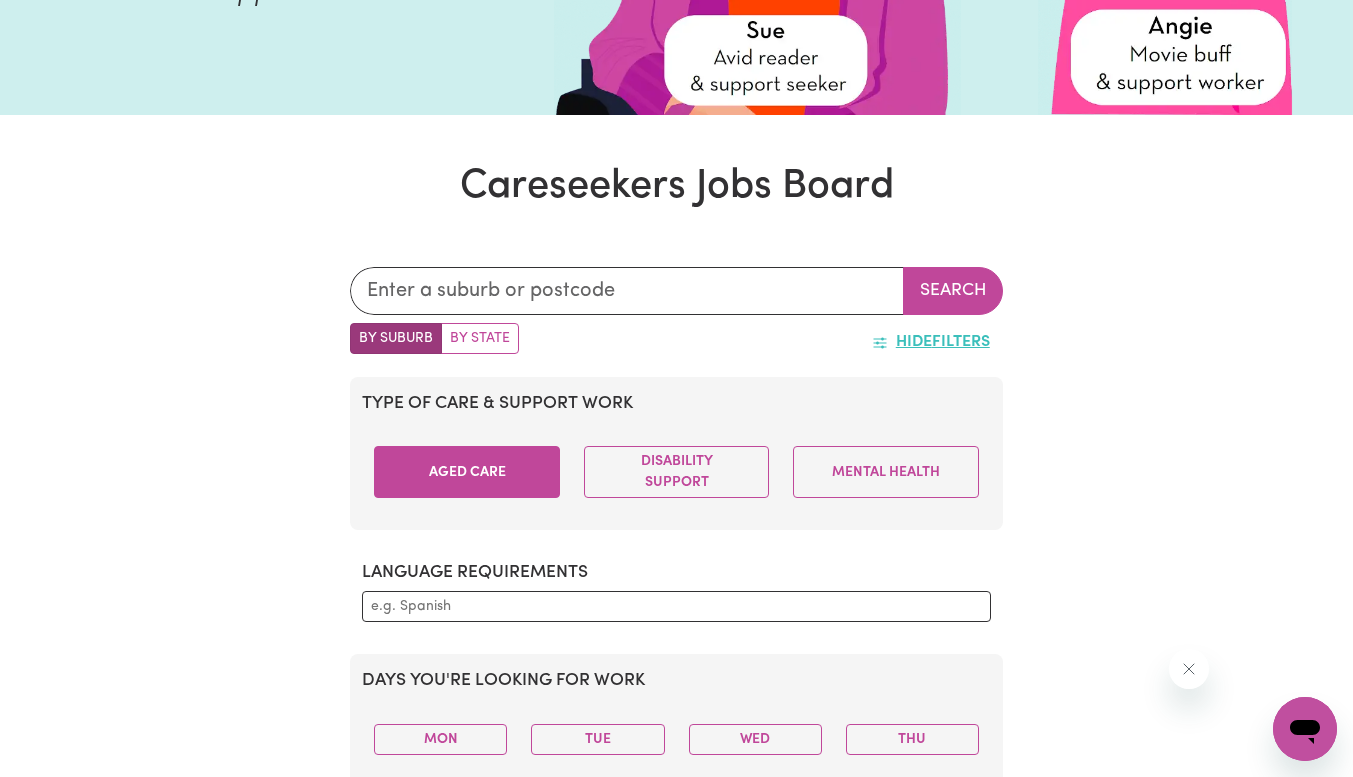 click on "Aged Care" at bounding box center (467, 472) 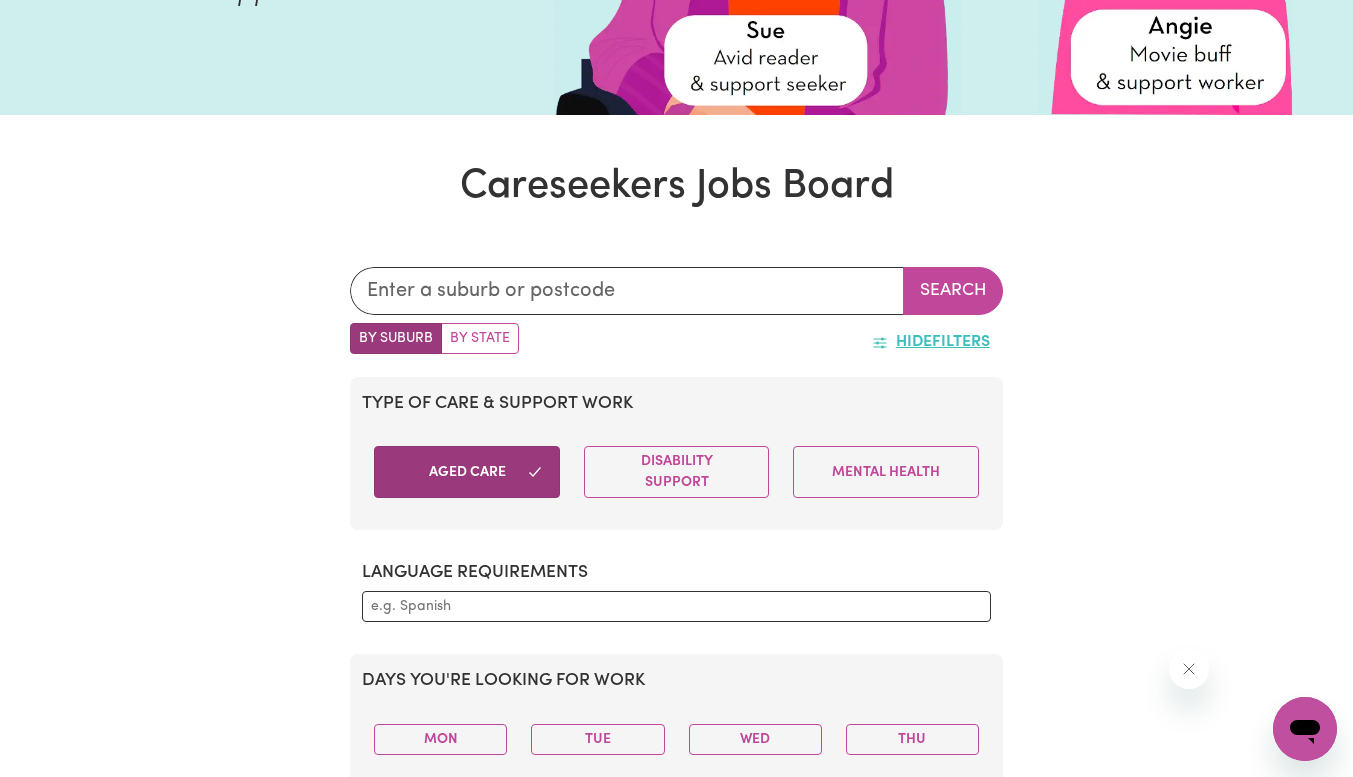 scroll, scrollTop: 600, scrollLeft: 0, axis: vertical 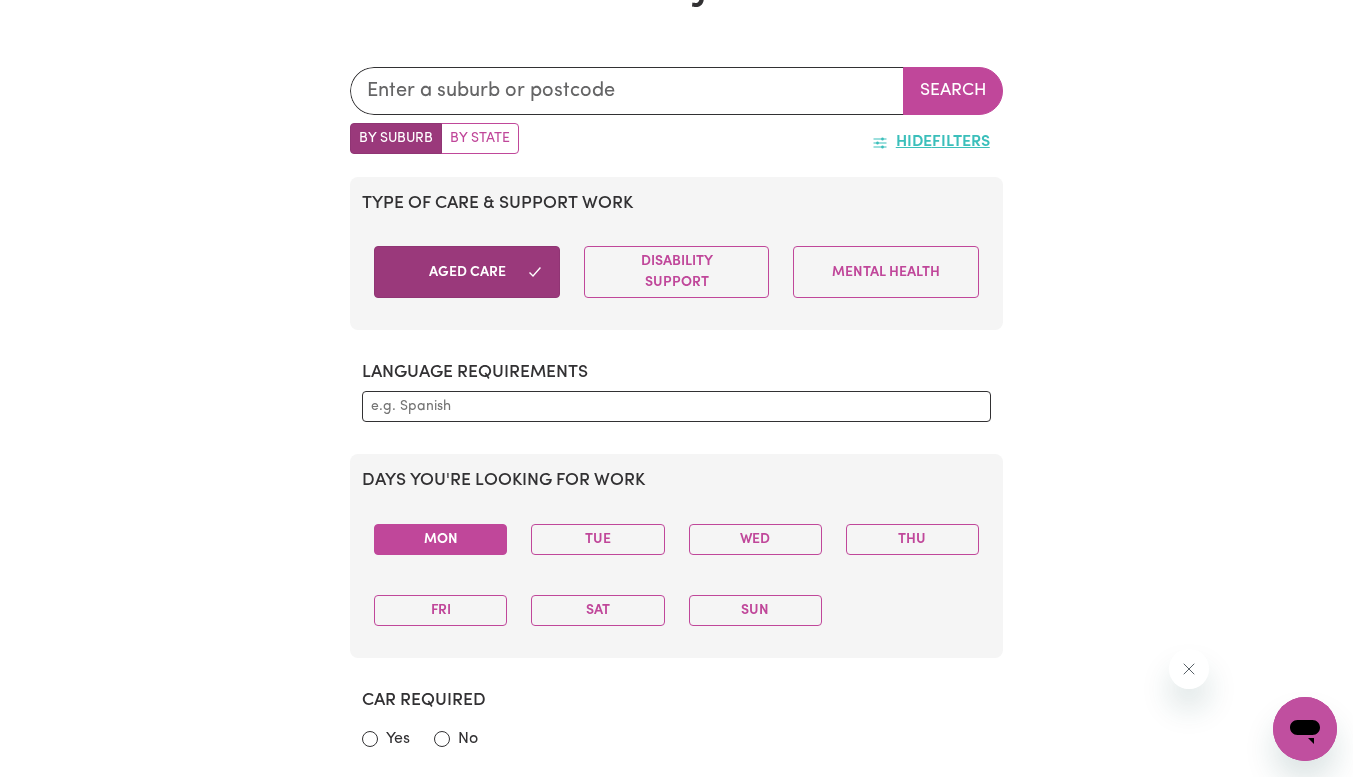 click on "Mon" at bounding box center [440, 539] 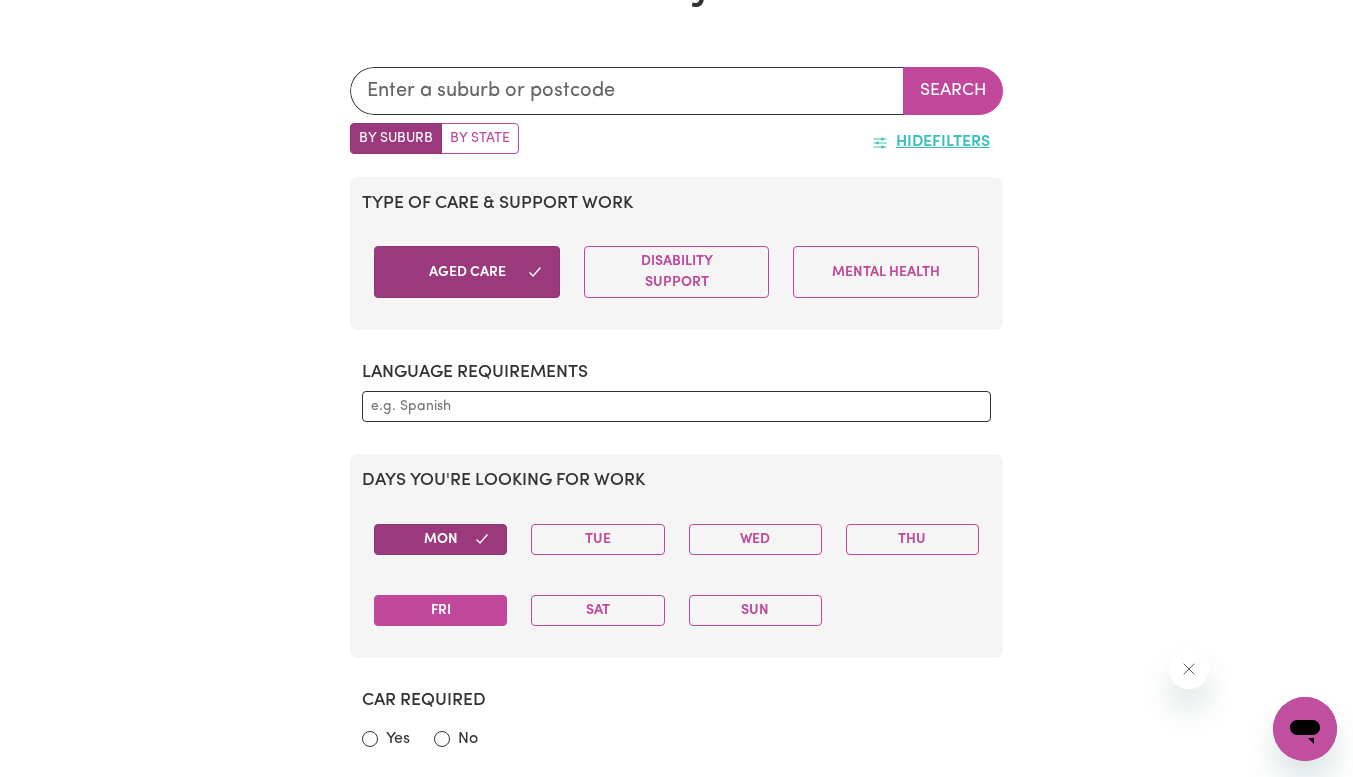 drag, startPoint x: 452, startPoint y: 582, endPoint x: 458, endPoint y: 600, distance: 18.973665 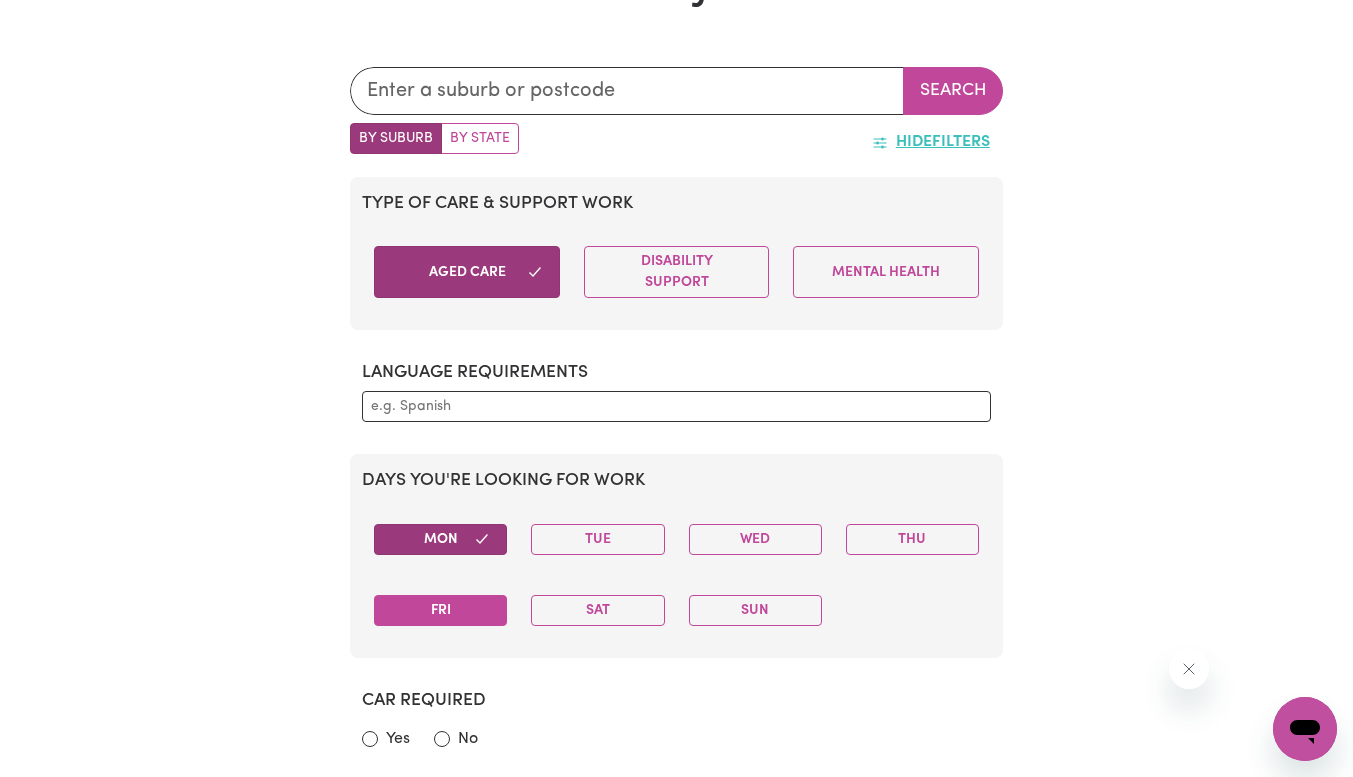 click on "Fri" at bounding box center [440, 610] 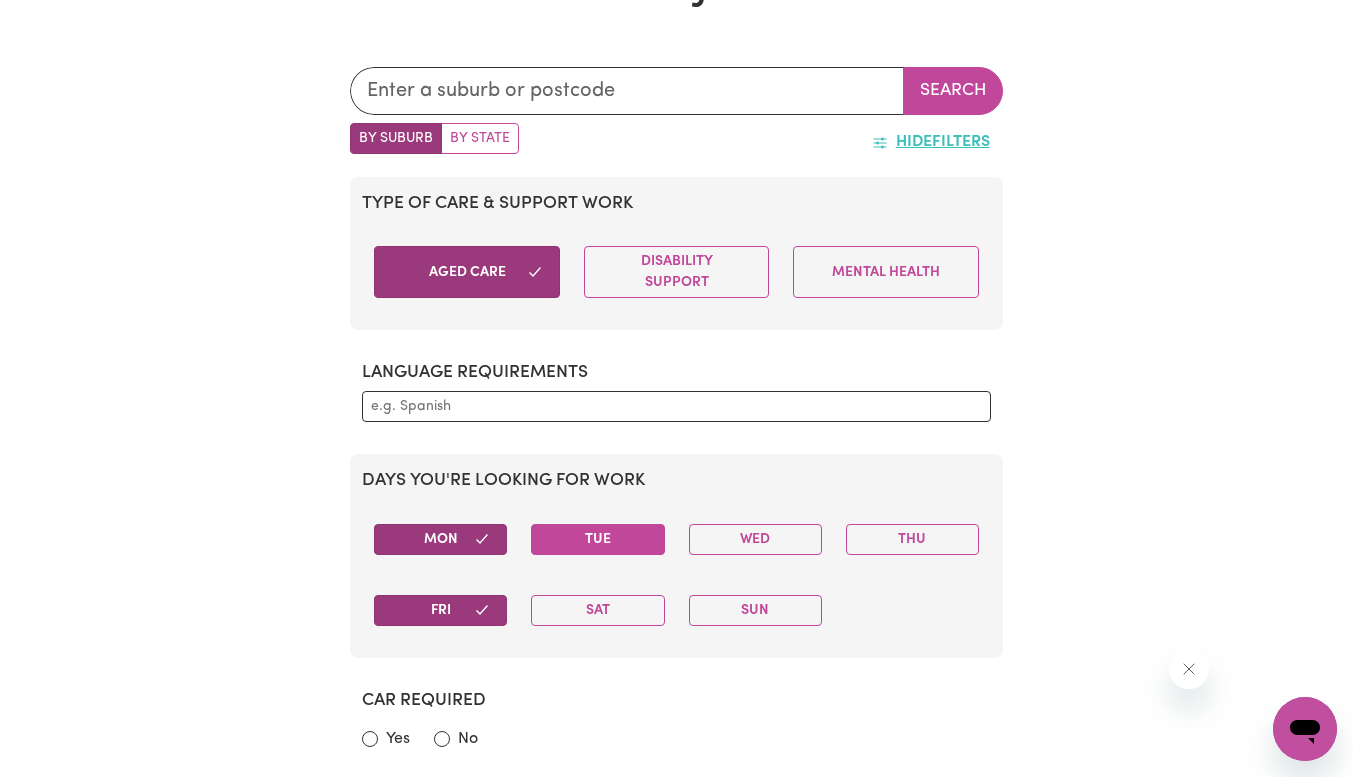 drag, startPoint x: 617, startPoint y: 612, endPoint x: 650, endPoint y: 537, distance: 81.939 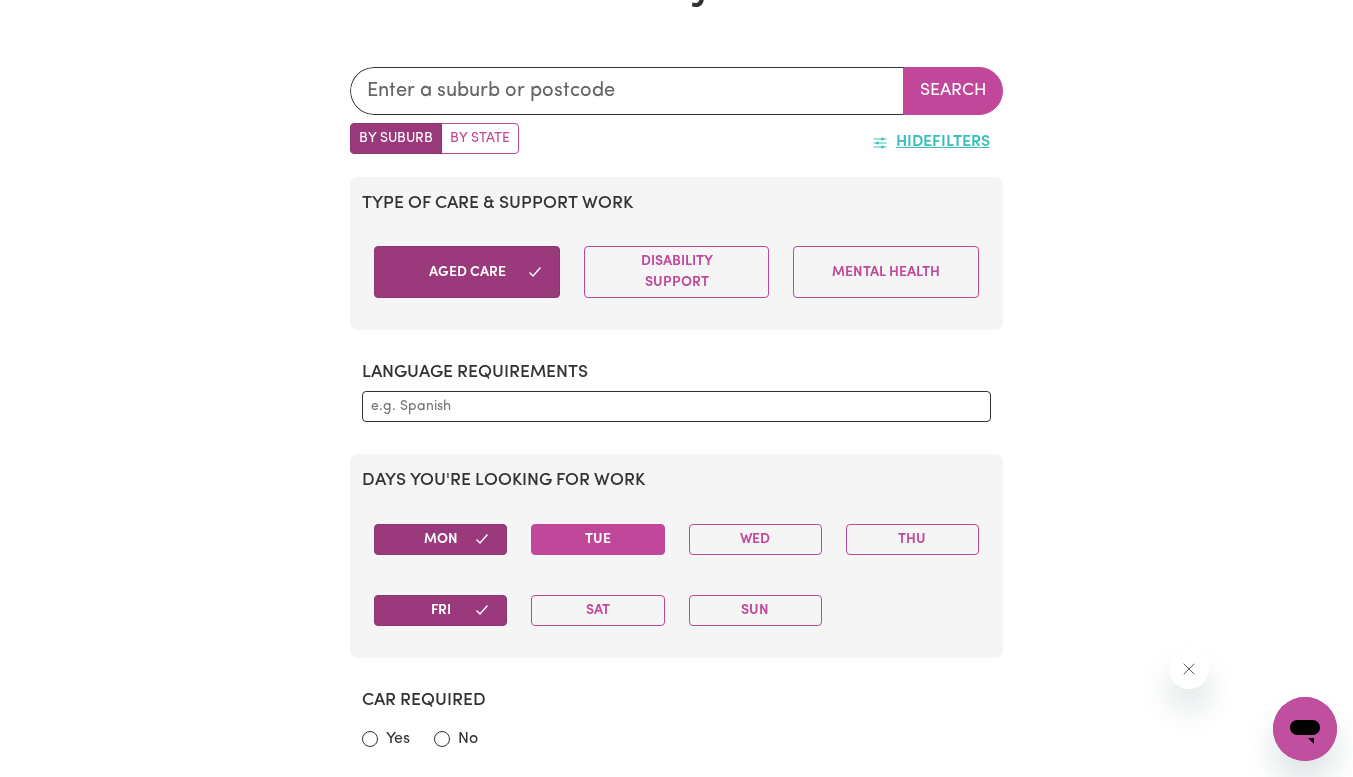 click on "Sat" at bounding box center (597, 610) 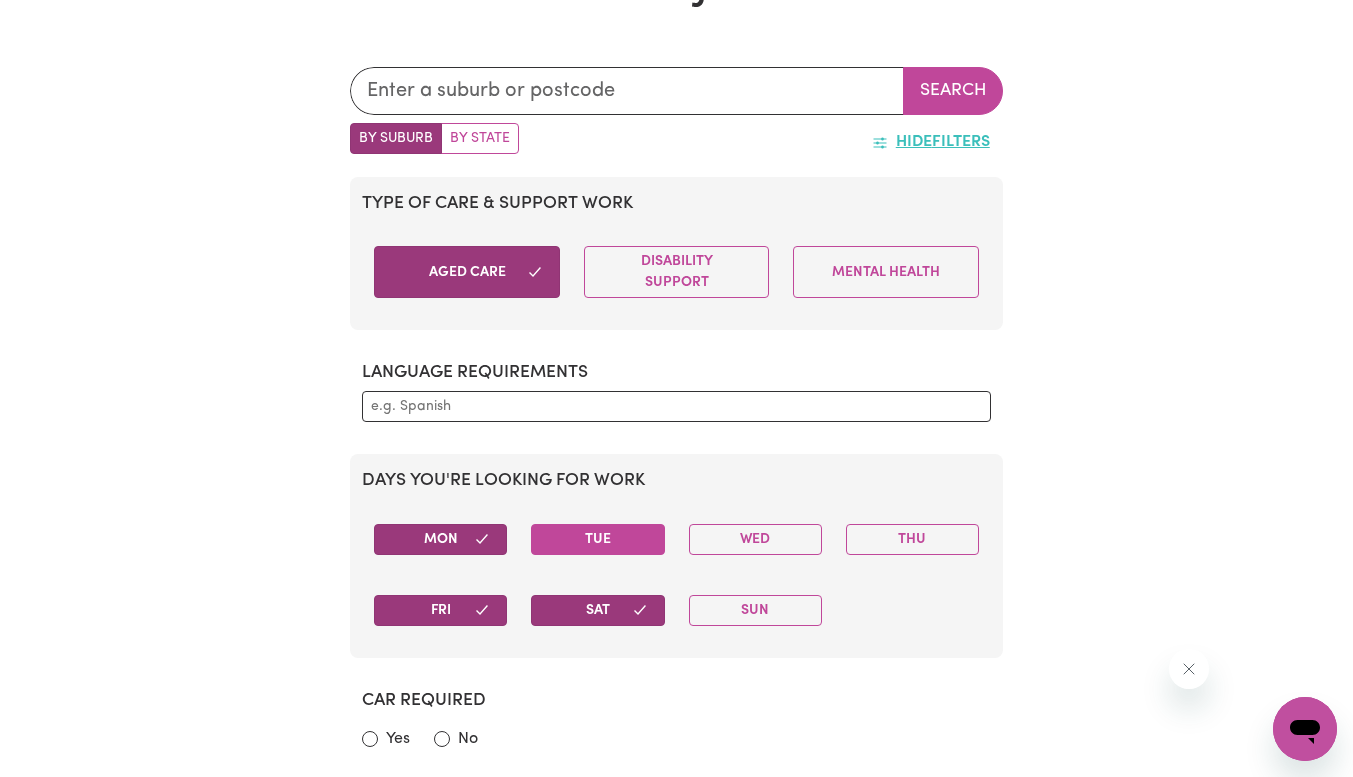 click on "Tue" at bounding box center [597, 539] 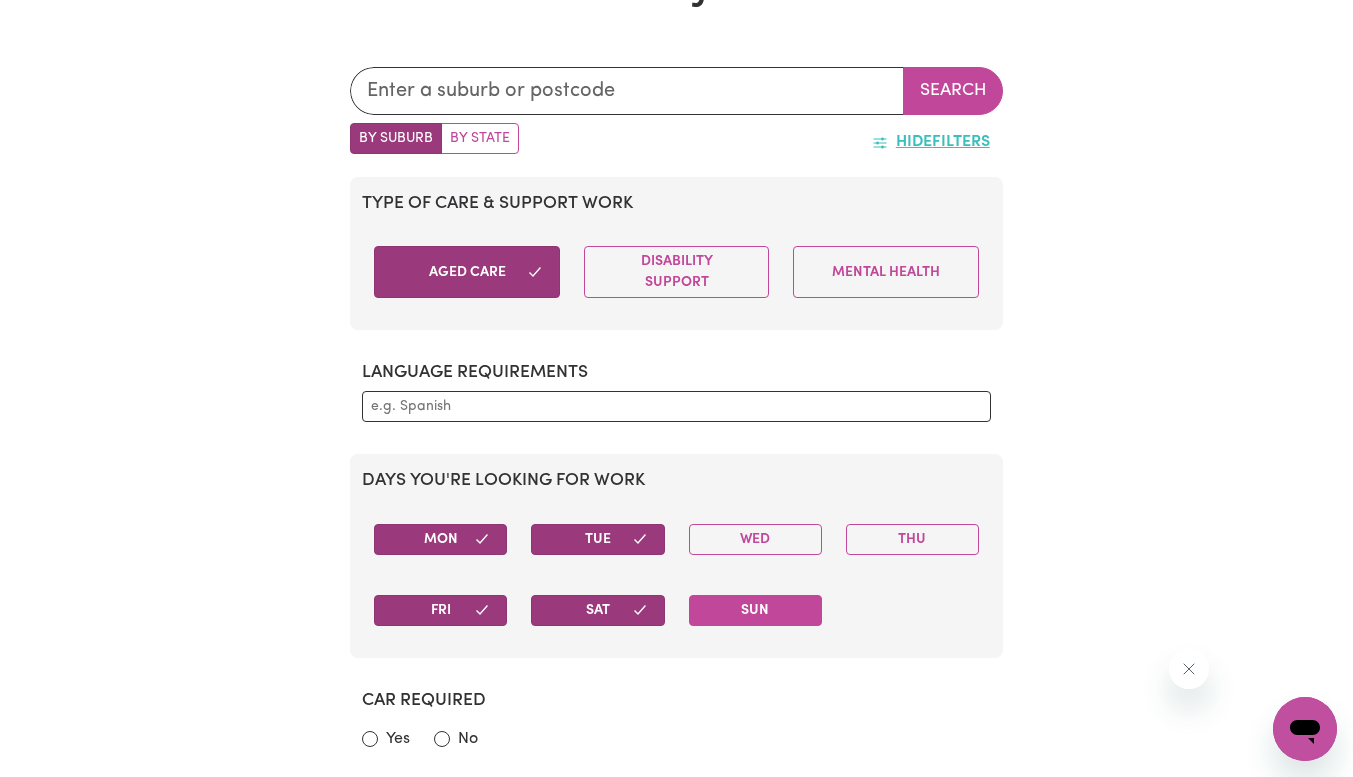 click on "Sun" at bounding box center (755, 610) 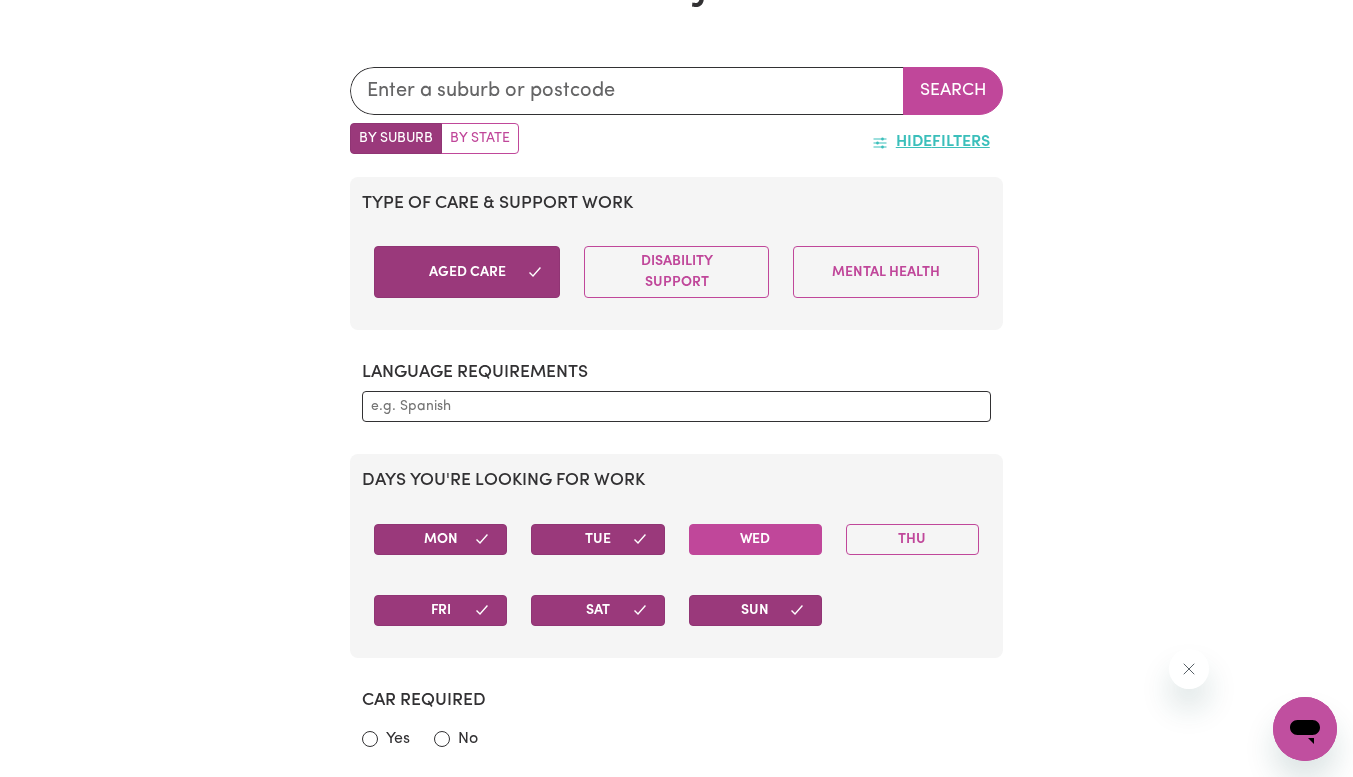click on "Wed" at bounding box center (755, 539) 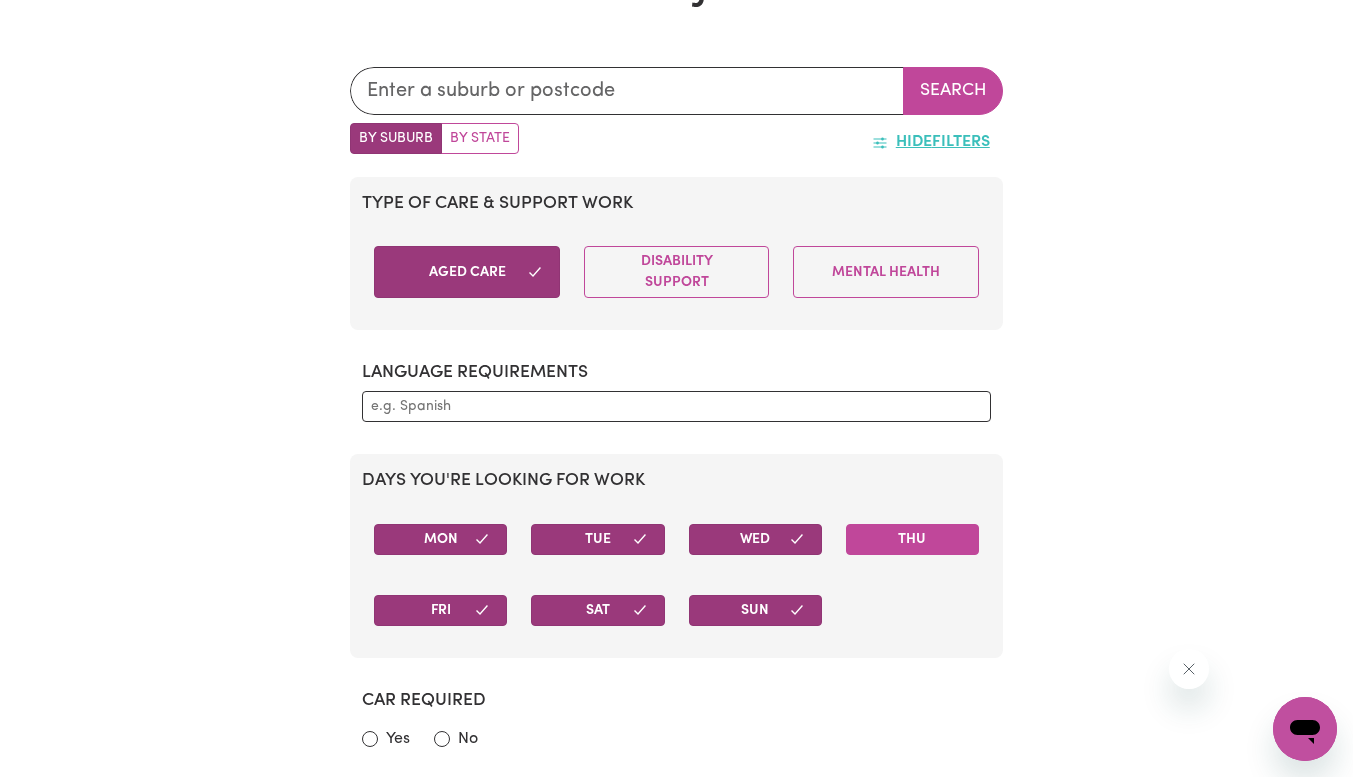 click on "Thu" at bounding box center [912, 539] 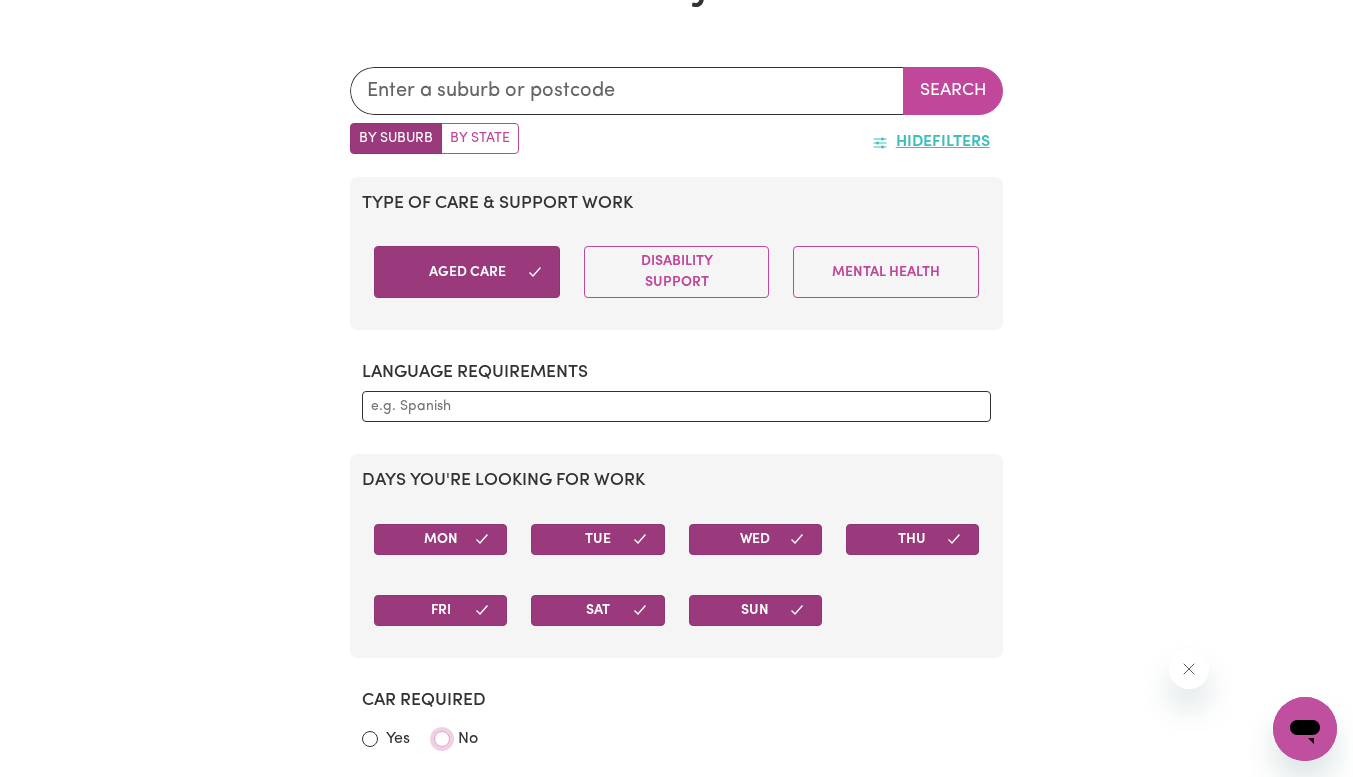 click on "No" at bounding box center [442, 739] 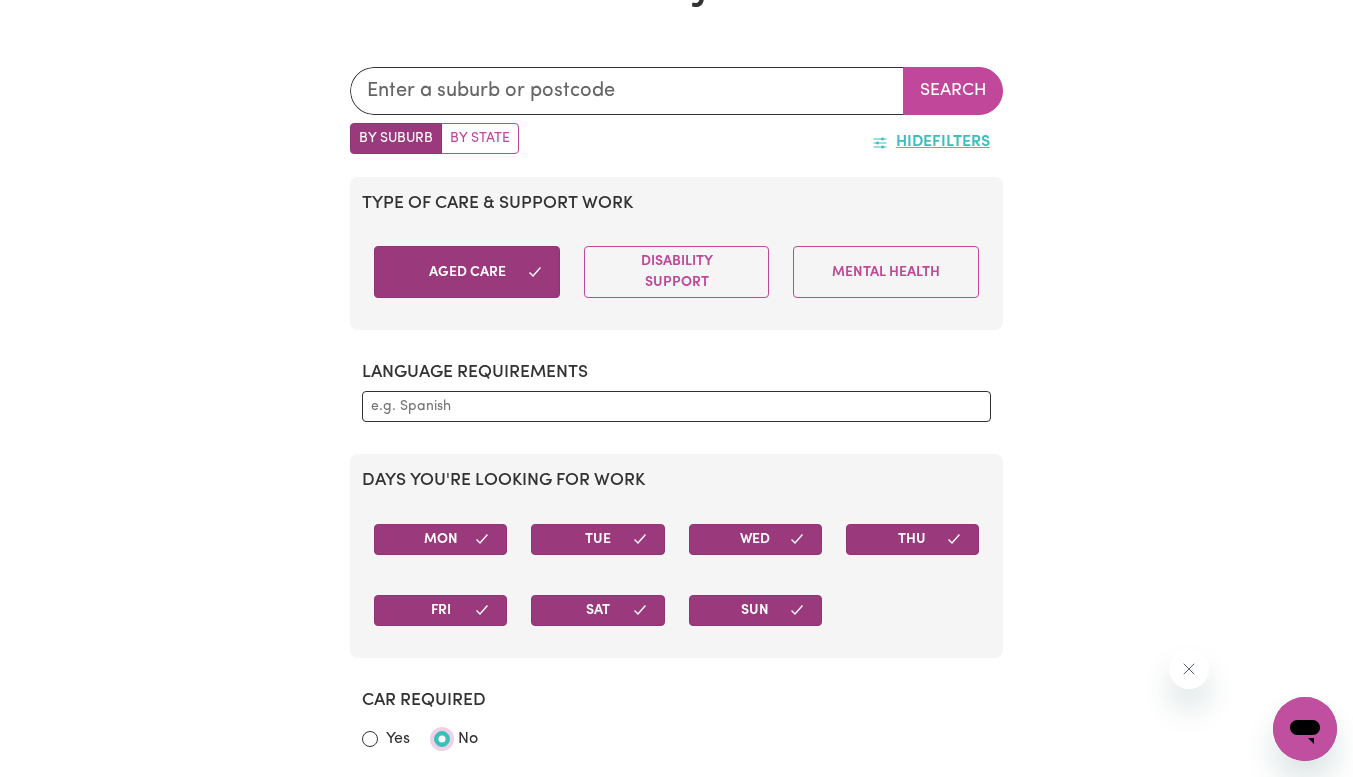 radio on "true" 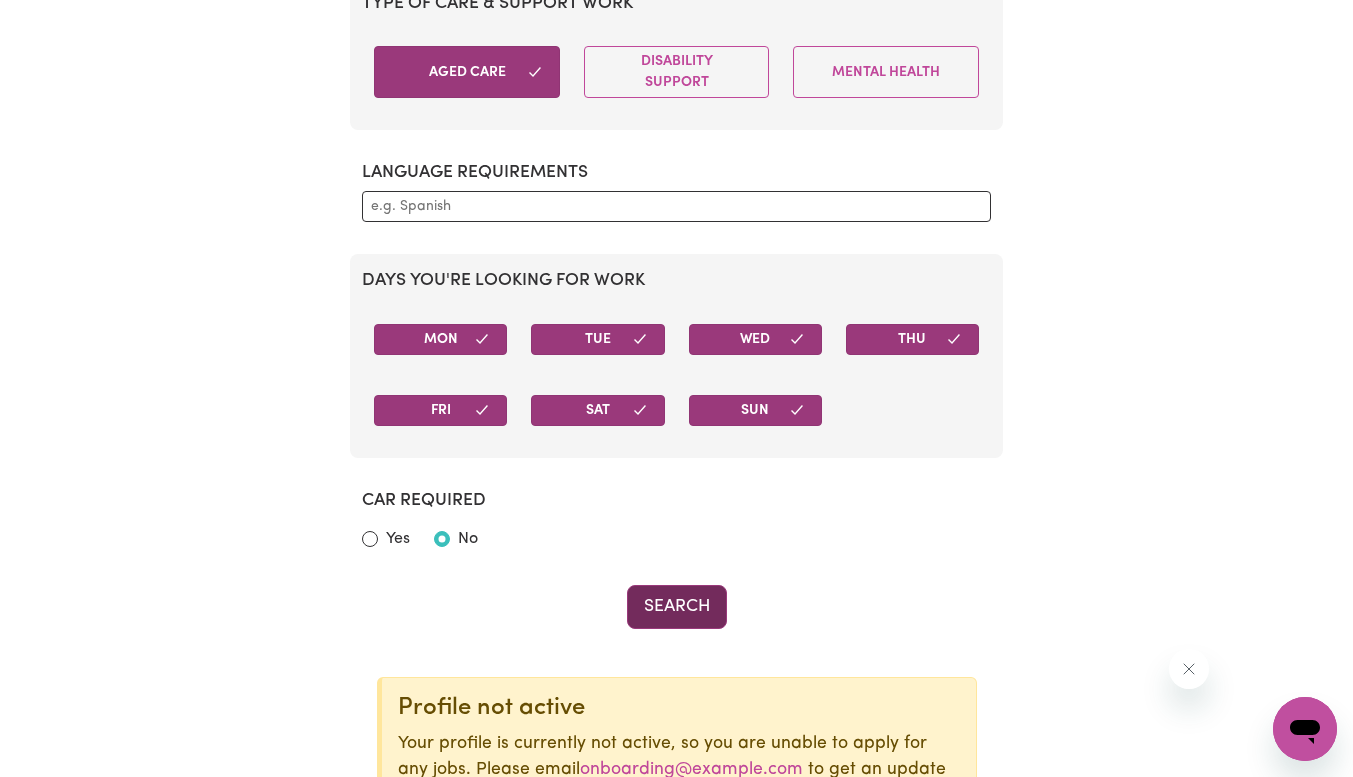 click on "Search" at bounding box center [677, 607] 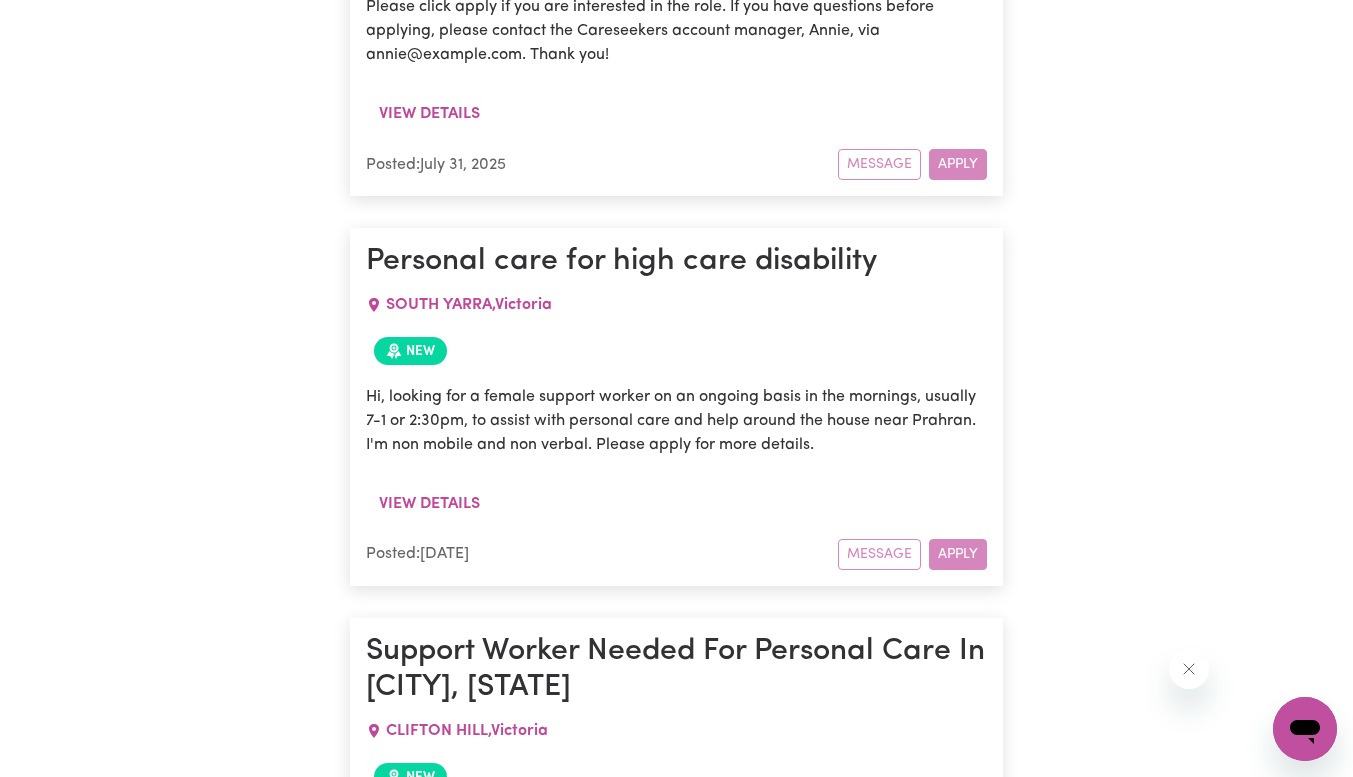 scroll, scrollTop: 4200, scrollLeft: 0, axis: vertical 